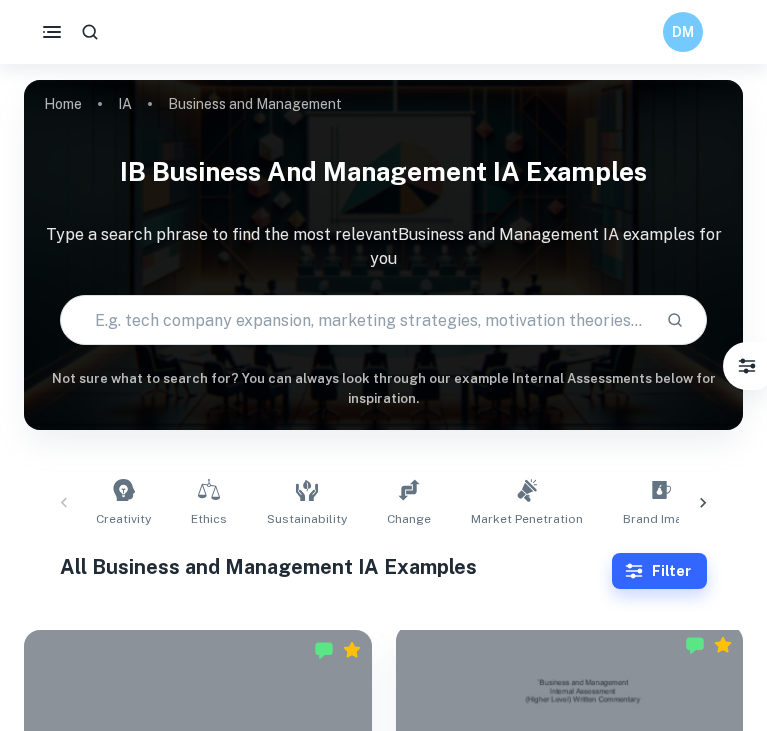 scroll, scrollTop: 543, scrollLeft: 0, axis: vertical 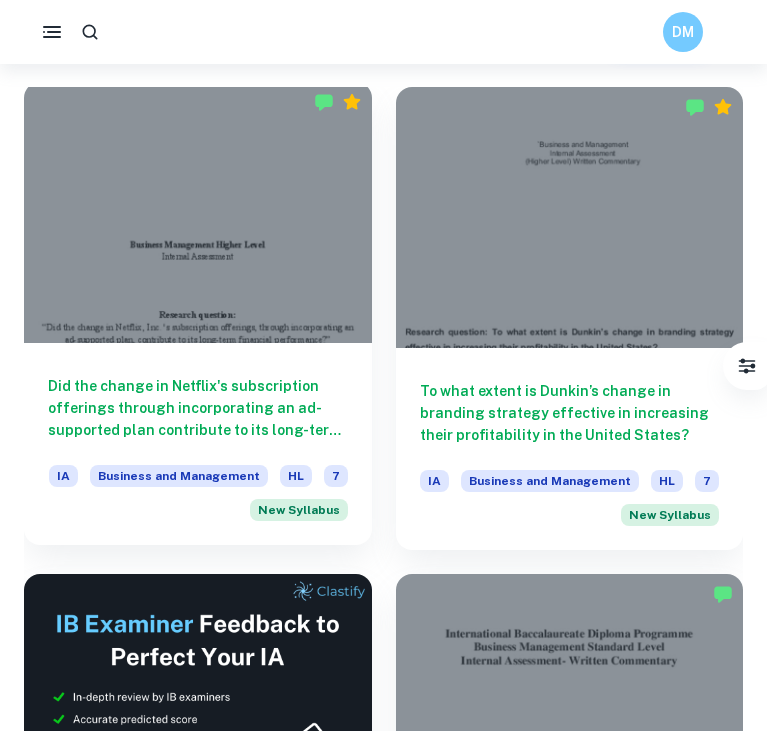 click on "Did the change in Netflix's subscription offerings through incorporating an ad-supported
plan contribute to its long-term financial performance?" at bounding box center [198, 408] 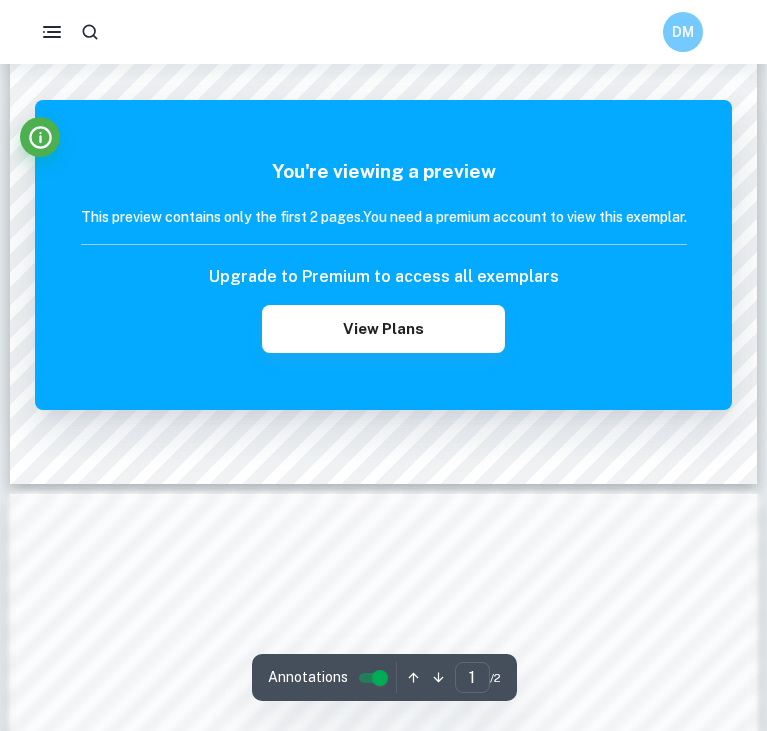 scroll, scrollTop: 662, scrollLeft: 0, axis: vertical 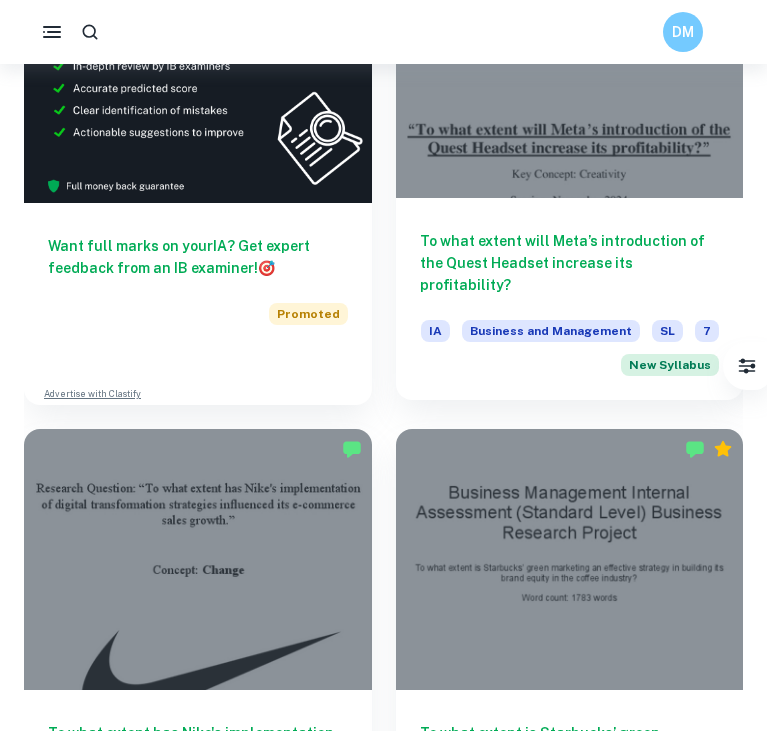 click on "To what extent will Meta’s introduction of the Quest Headset increase its profitability?" at bounding box center (570, 263) 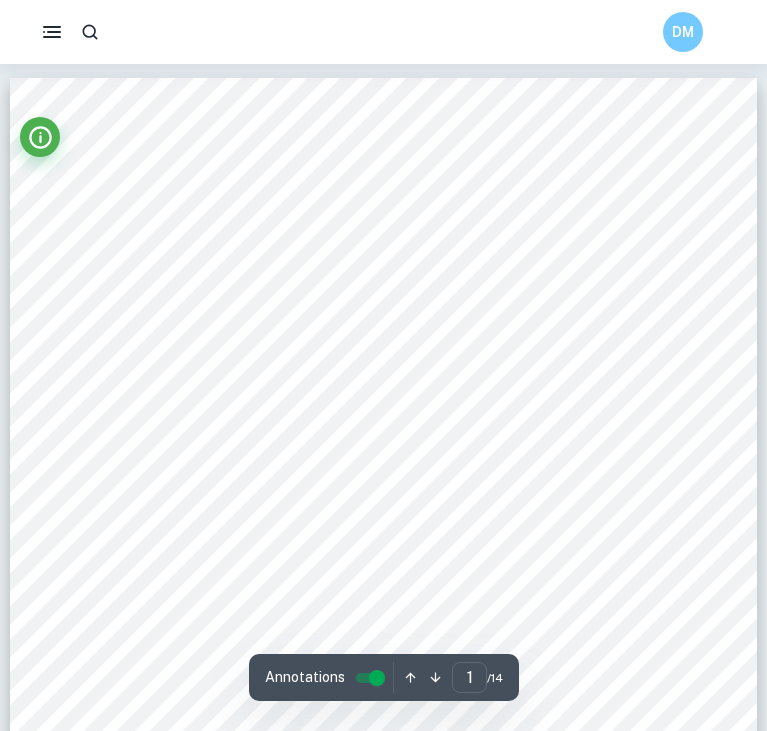scroll, scrollTop: 4, scrollLeft: 0, axis: vertical 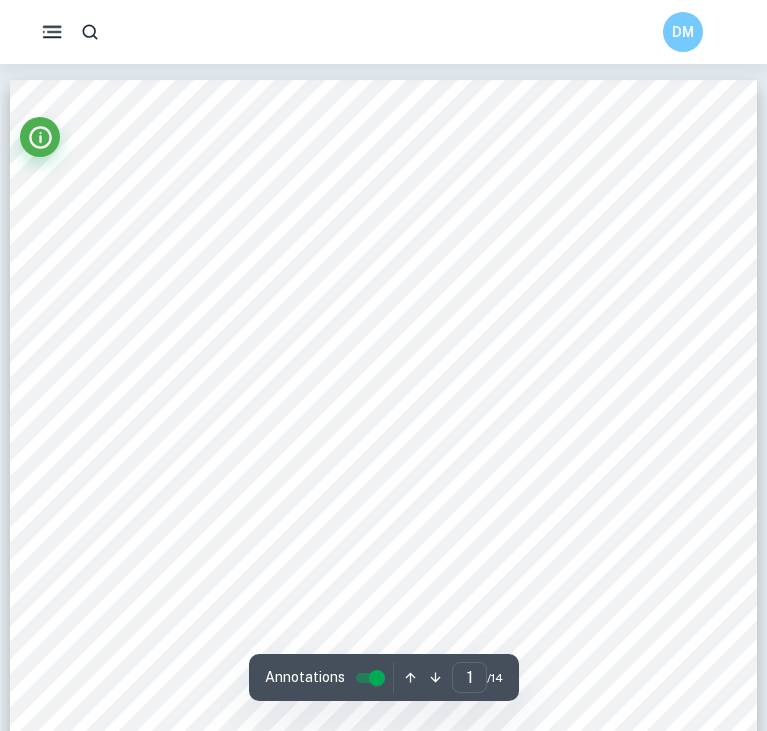 click 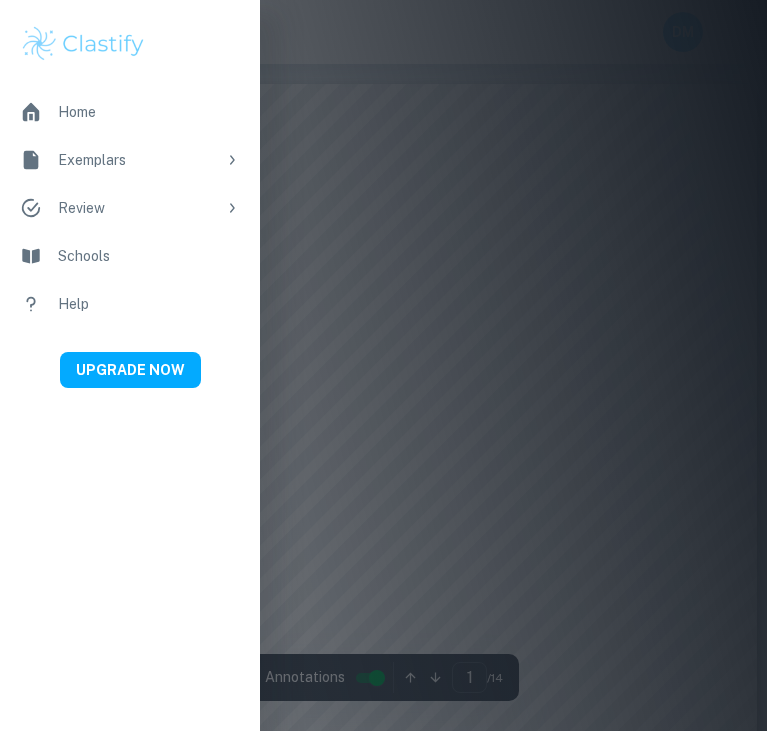 scroll, scrollTop: 0, scrollLeft: 0, axis: both 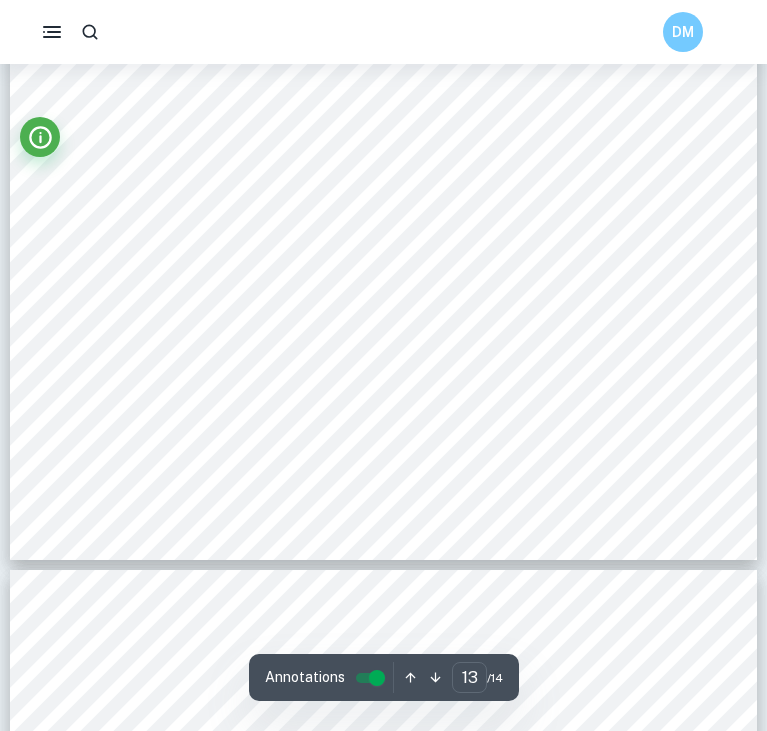 type on "14" 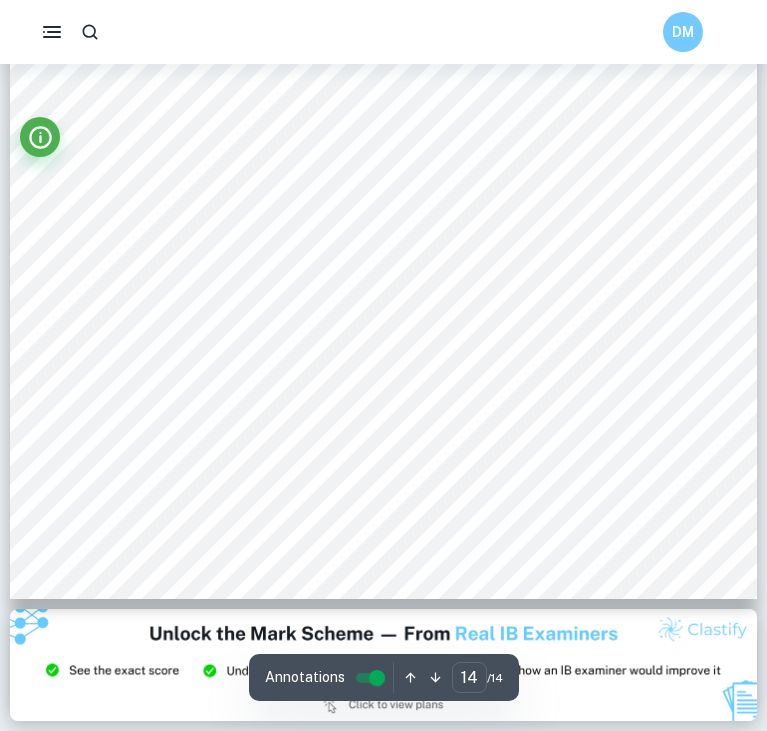 scroll, scrollTop: 14779, scrollLeft: 0, axis: vertical 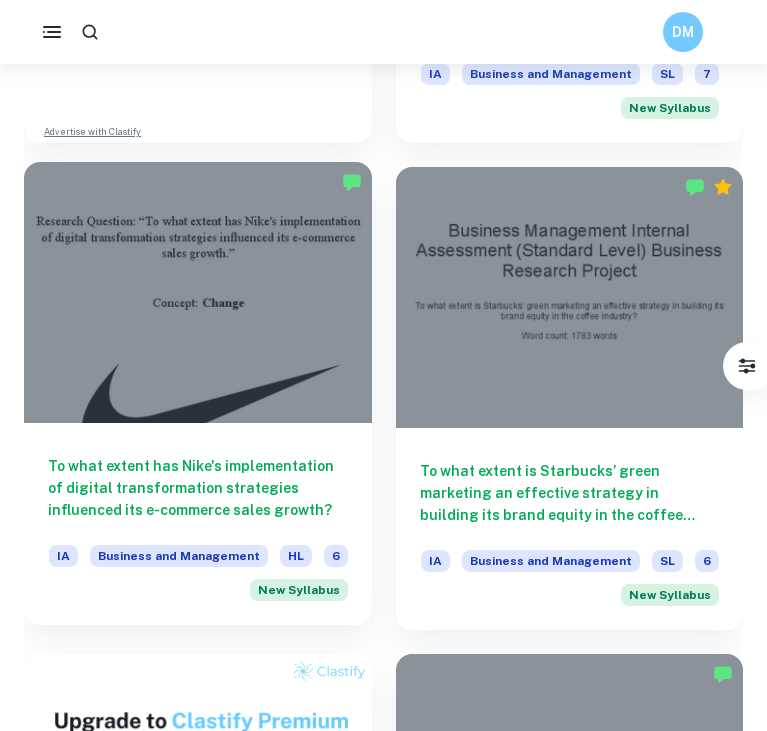 click on "To what extent has Nike's implementation of digital transformation strategies influenced its e-commerce sales growth?" at bounding box center (198, 488) 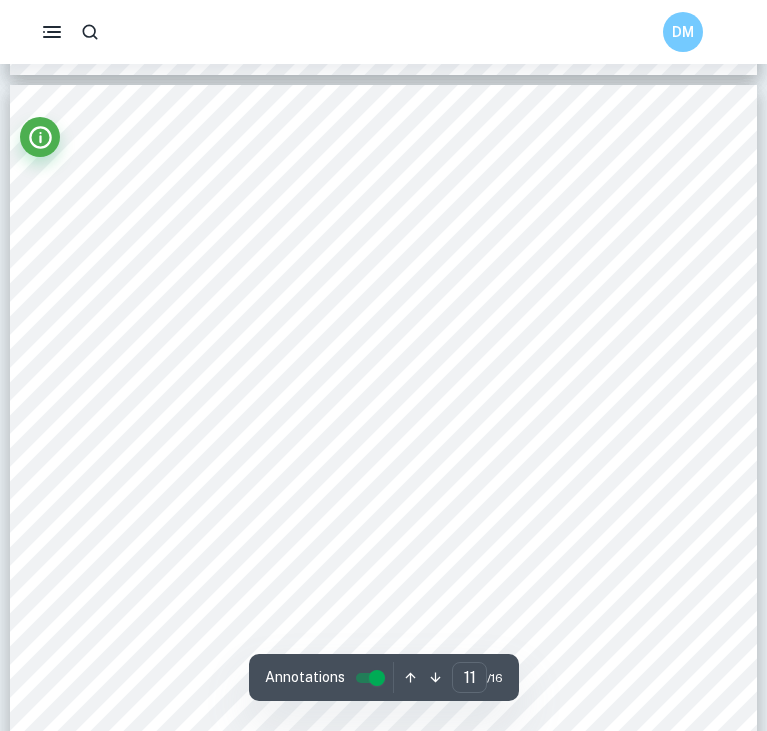 scroll, scrollTop: 10031, scrollLeft: 0, axis: vertical 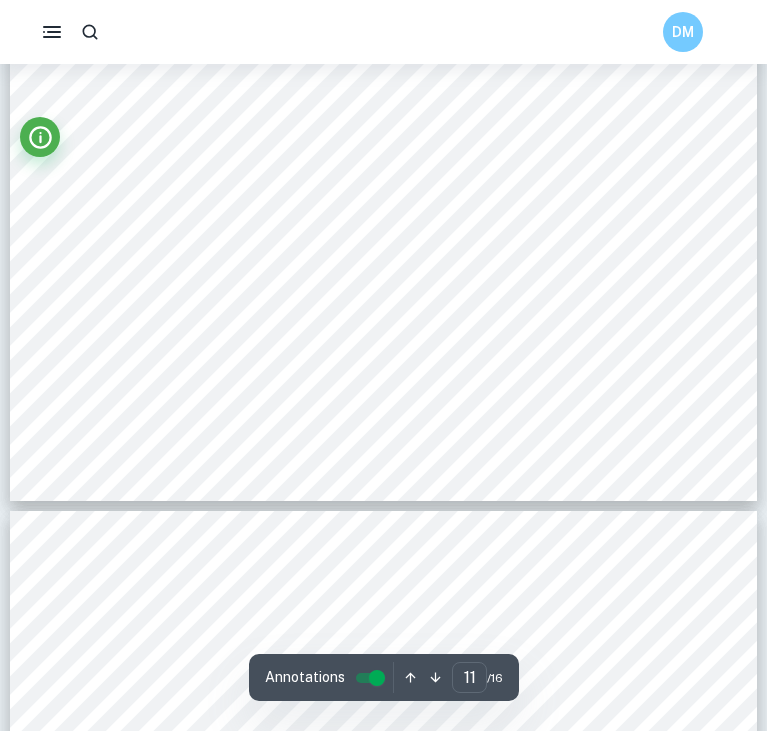 type on "12" 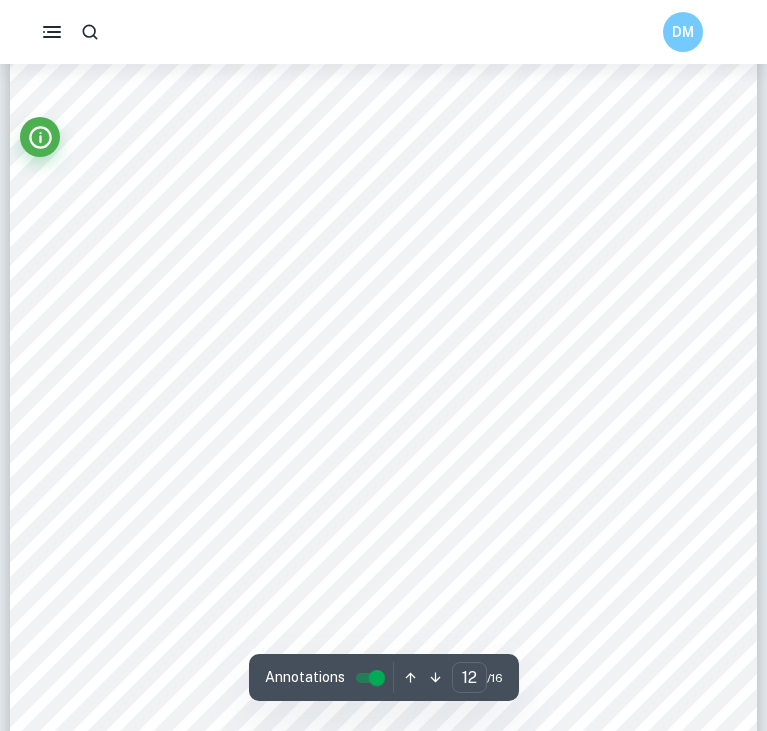 scroll, scrollTop: 11336, scrollLeft: 0, axis: vertical 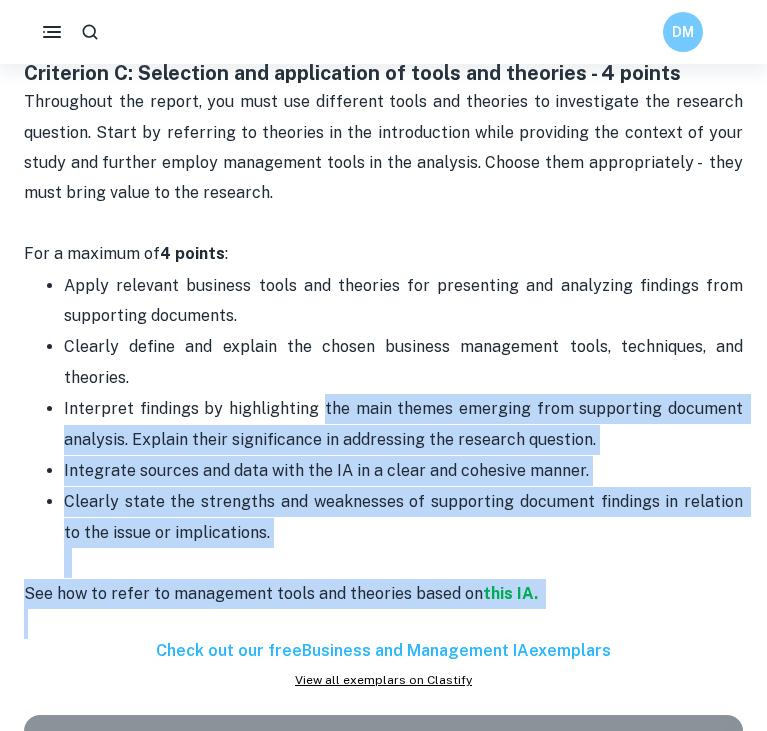 drag, startPoint x: 322, startPoint y: 402, endPoint x: 560, endPoint y: 595, distance: 306.41965 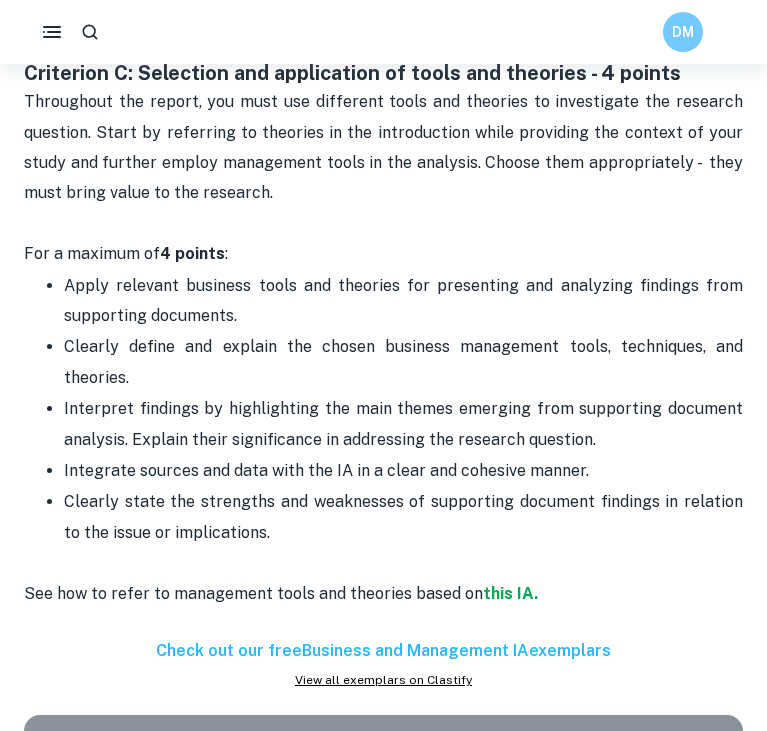 drag, startPoint x: 555, startPoint y: 402, endPoint x: 493, endPoint y: 227, distance: 185.6583 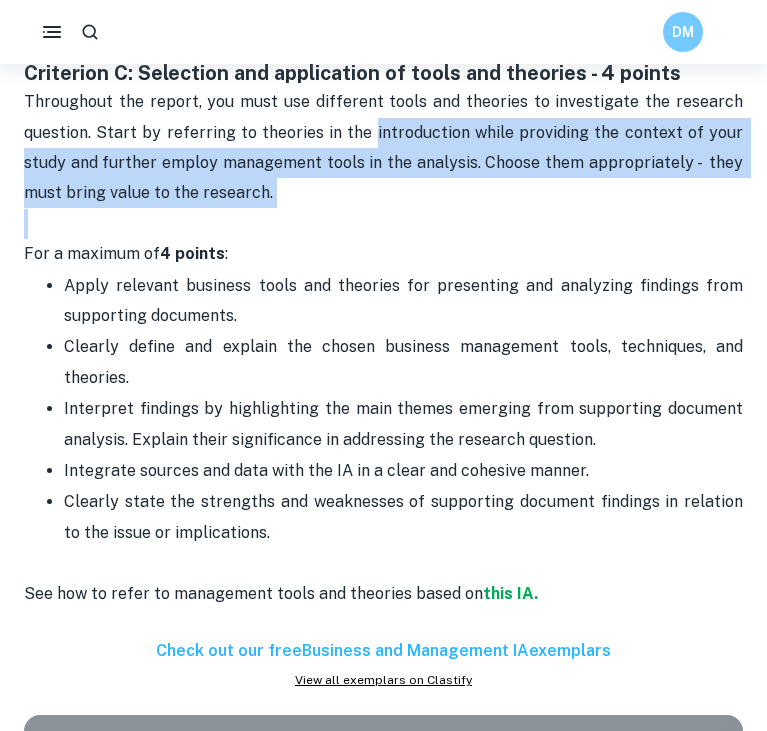 drag, startPoint x: 376, startPoint y: 110, endPoint x: 487, endPoint y: 200, distance: 142.90207 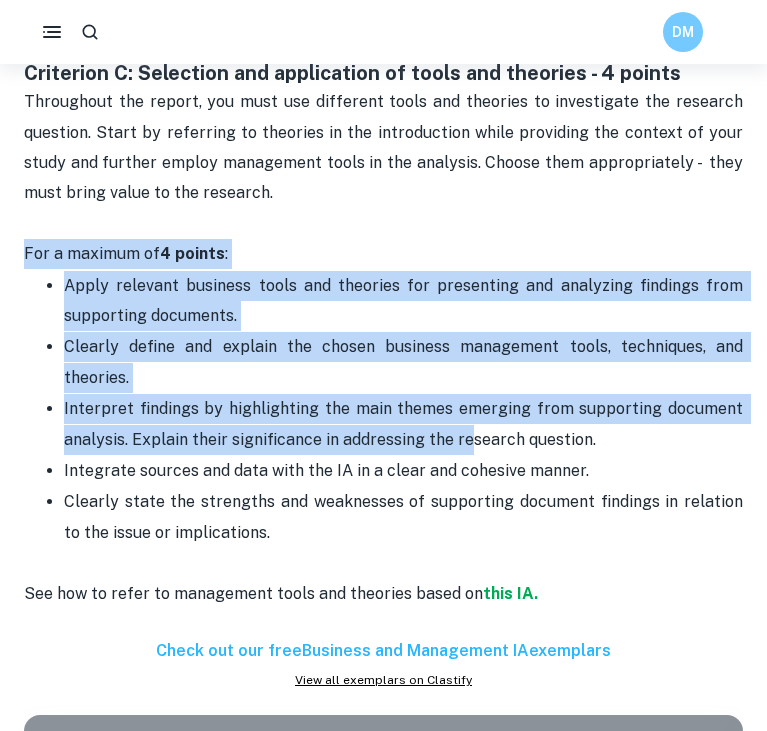 drag, startPoint x: 336, startPoint y: 196, endPoint x: 474, endPoint y: 414, distance: 258.00775 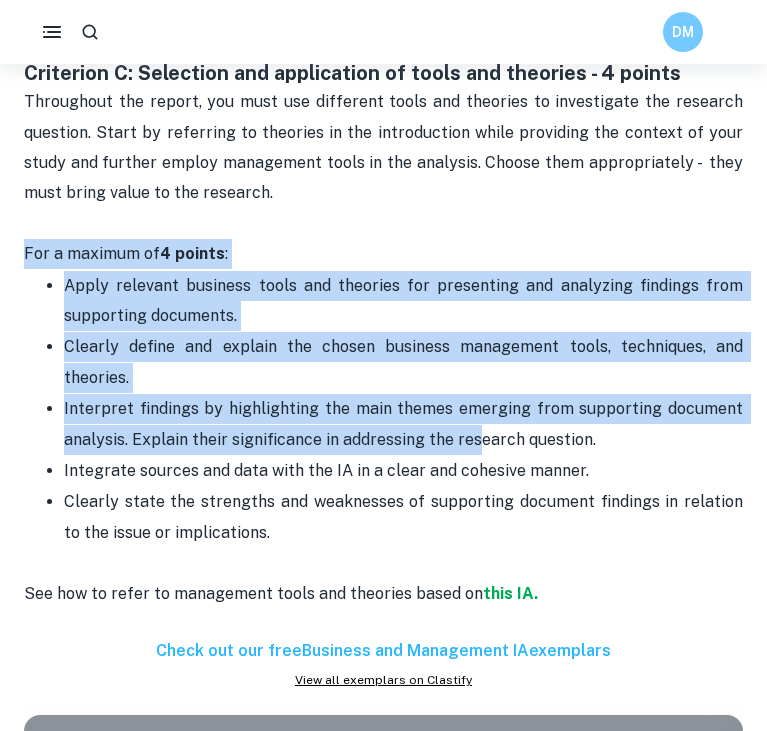 click on "Interpret findings by highlighting the main themes emerging from supporting document analysis. Explain their significance in addressing the research question." at bounding box center [403, 424] 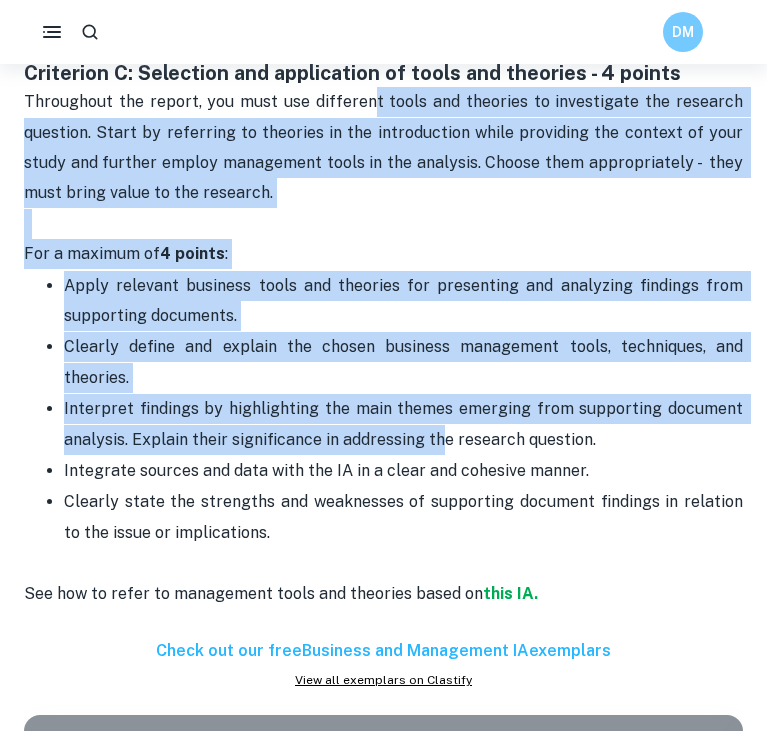 drag, startPoint x: 442, startPoint y: 423, endPoint x: 377, endPoint y: 87, distance: 342.22946 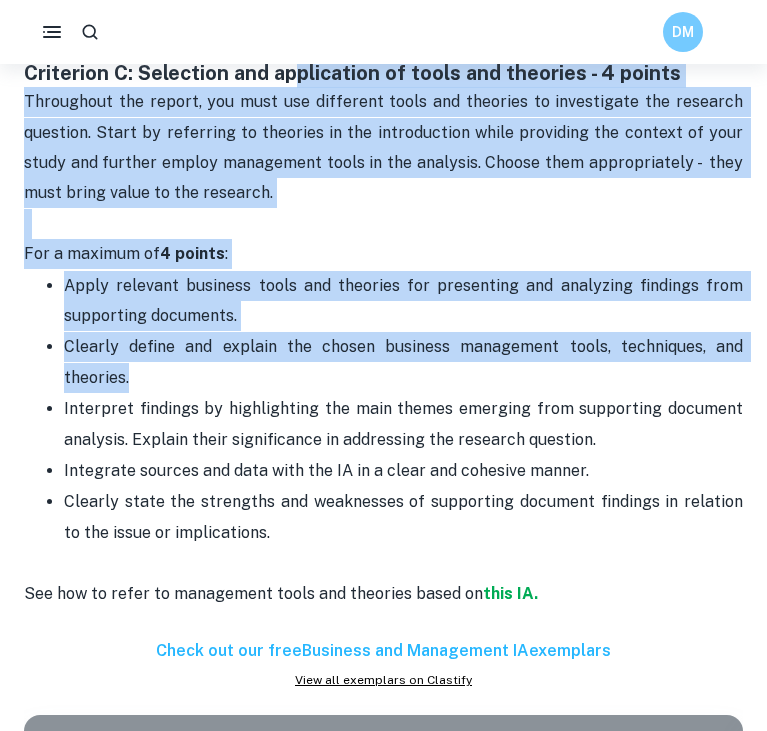 drag, startPoint x: 295, startPoint y: 73, endPoint x: 500, endPoint y: 369, distance: 360.05695 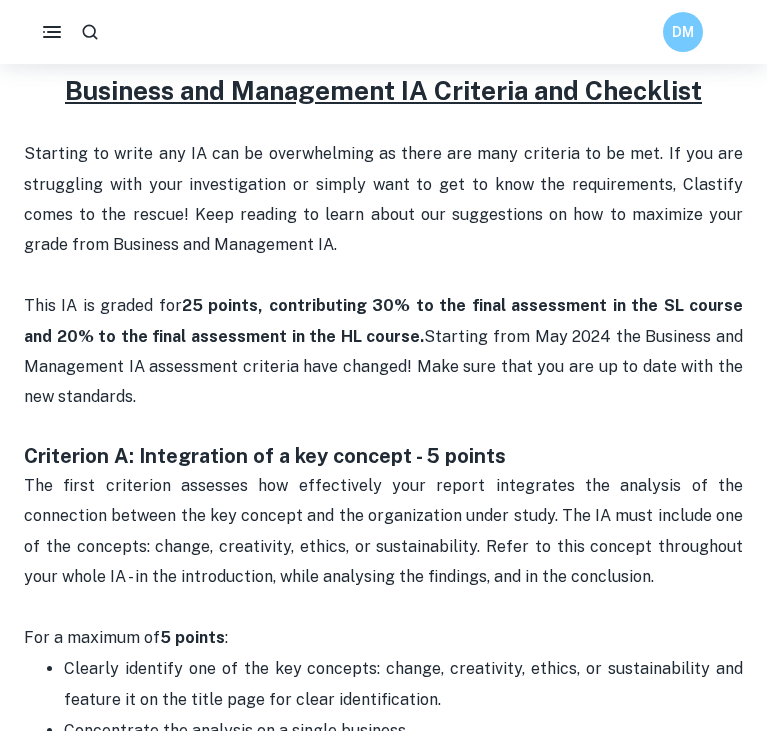 scroll, scrollTop: 780, scrollLeft: 0, axis: vertical 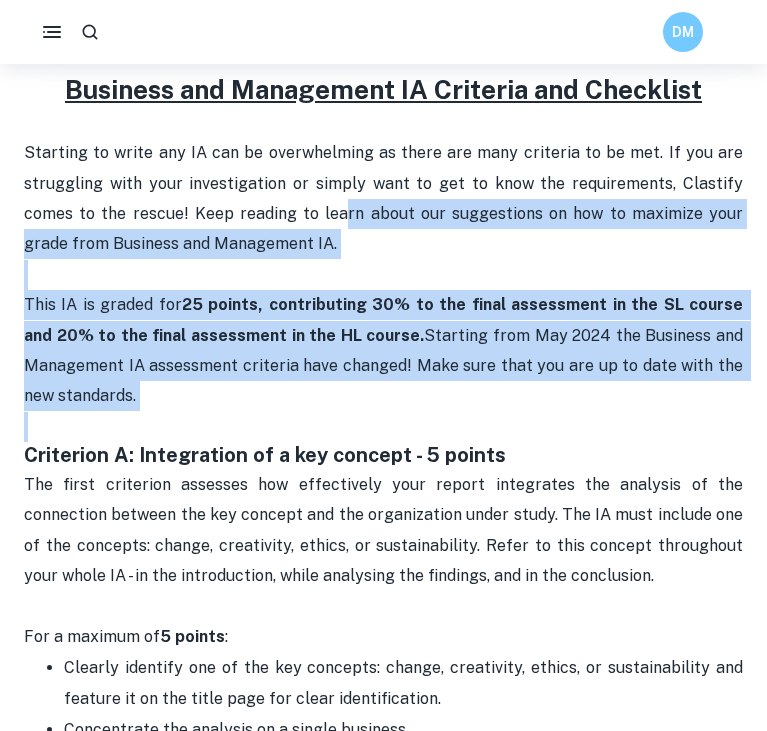 drag, startPoint x: 345, startPoint y: 212, endPoint x: 549, endPoint y: 419, distance: 290.62863 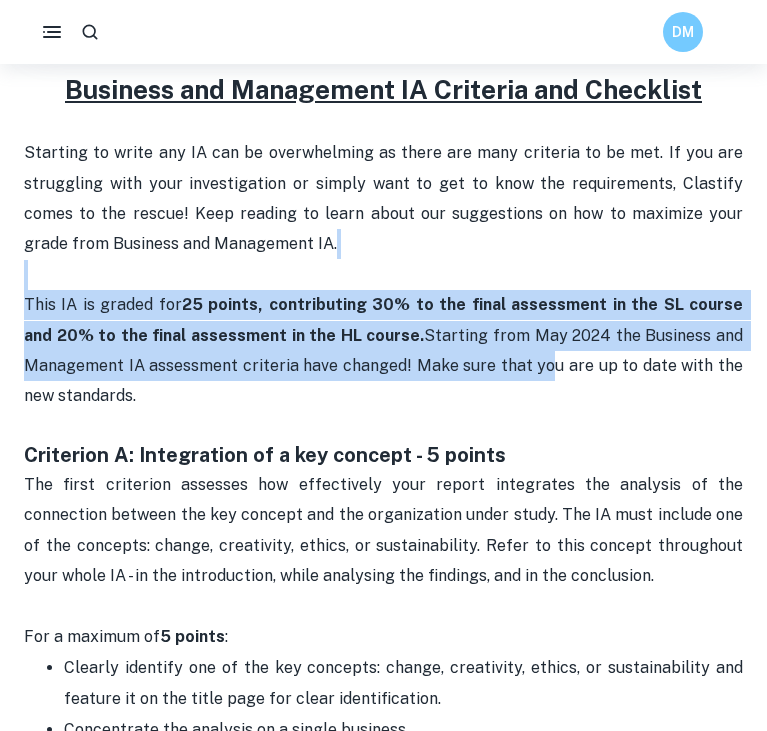 drag, startPoint x: 382, startPoint y: 239, endPoint x: 542, endPoint y: 362, distance: 201.81427 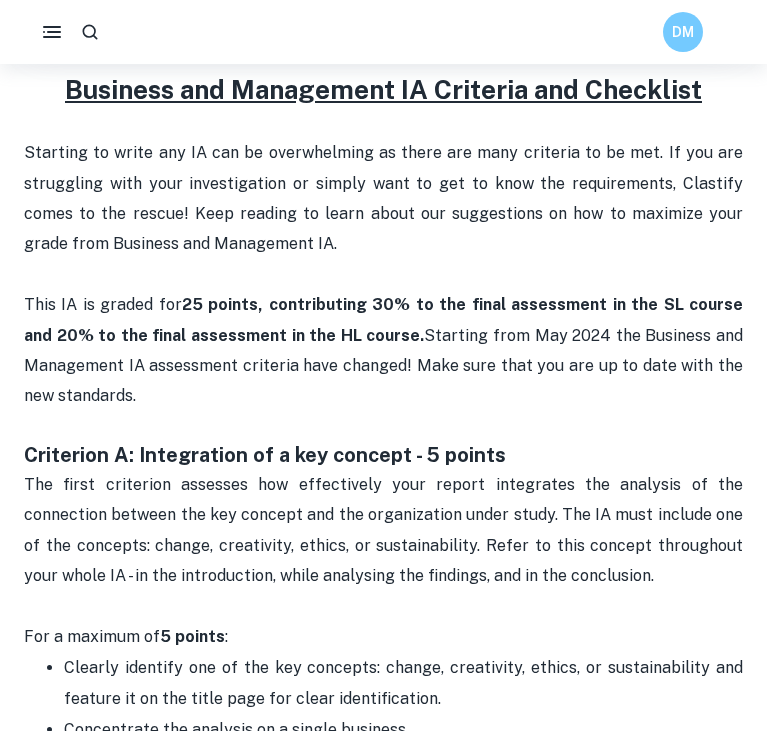 drag, startPoint x: 254, startPoint y: 182, endPoint x: 477, endPoint y: 376, distance: 295.5757 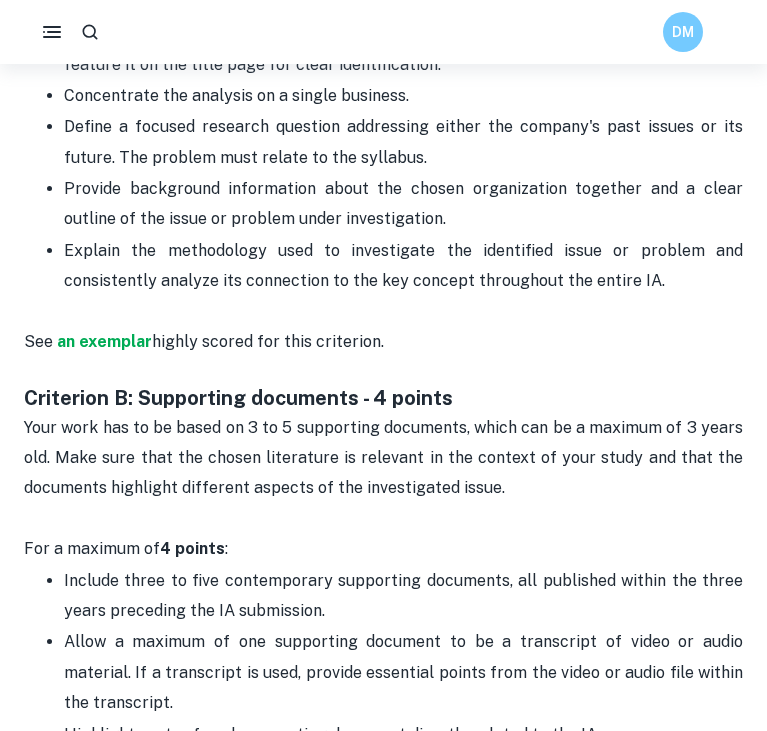 scroll, scrollTop: 1084, scrollLeft: 0, axis: vertical 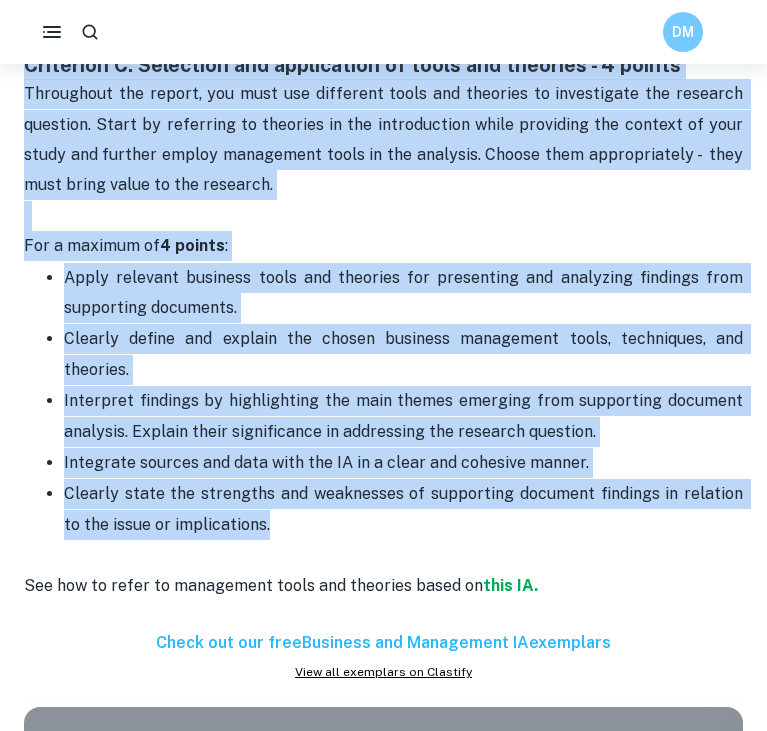 drag, startPoint x: 25, startPoint y: 143, endPoint x: 565, endPoint y: 506, distance: 650.6681 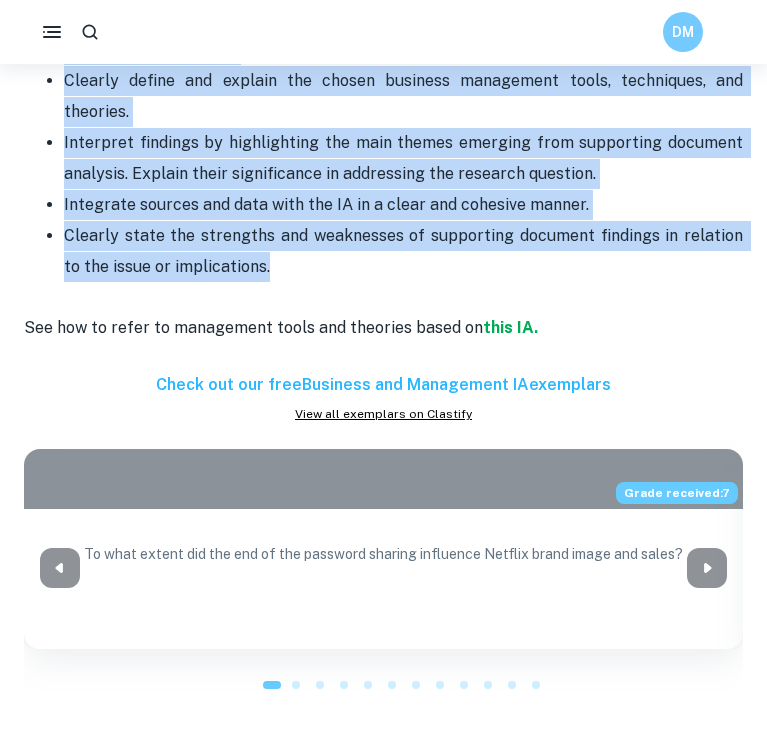 scroll, scrollTop: 2677, scrollLeft: 0, axis: vertical 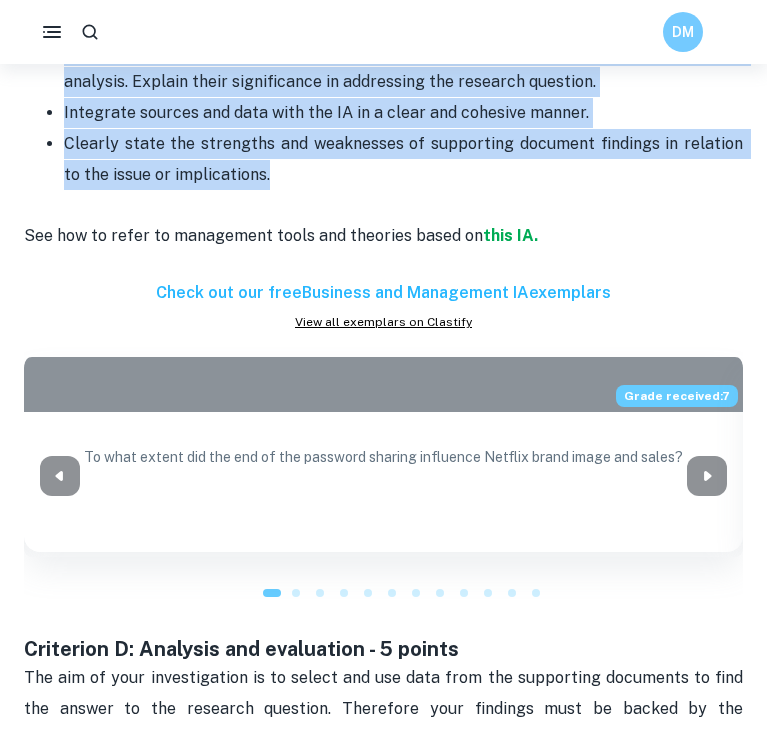 copy on "Criterion A: Integration of a key concept - 5 points The first criterion assesses how effectively your report integrates the analysis of the connection between the key concept and the organization under study. The IA must include one of the concepts: change, creativity, ethics, or sustainability. Refer to this concept throughout your whole IA - in the introduction, while analysing the findings, and in the conclusion.     For a maximum of  5   points :  Clearly identify one of the key concepts: change, creativity, ethics, or sustainability and feature it on the title page for clear identification. Concentrate the analysis on a single business. Define a focused research question addressing either the company's past issues or its future. The problem must relate to the syllabus. Provide background information about the chosen organization together and a clear outline of the issue or problem under investigation. Explain the methodology used to investigate the identified issue or problem and consistently analyze..." 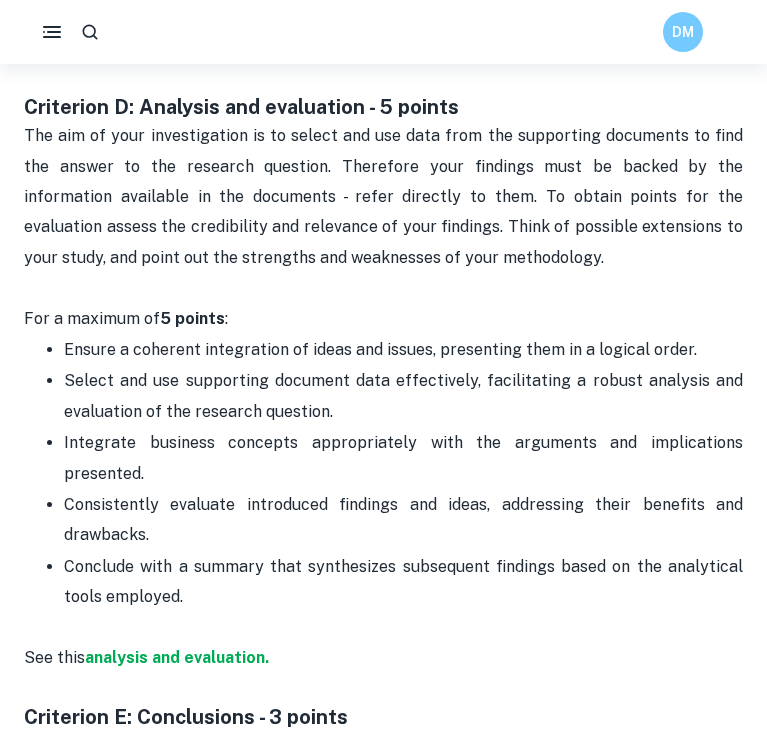 scroll, scrollTop: 3217, scrollLeft: 0, axis: vertical 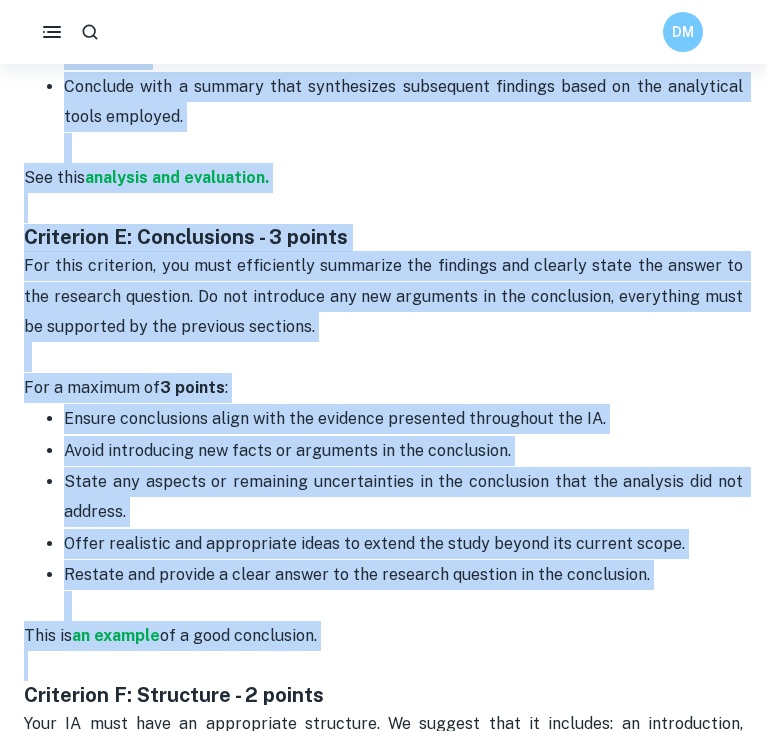 drag, startPoint x: 29, startPoint y: 91, endPoint x: 382, endPoint y: 603, distance: 621.8947 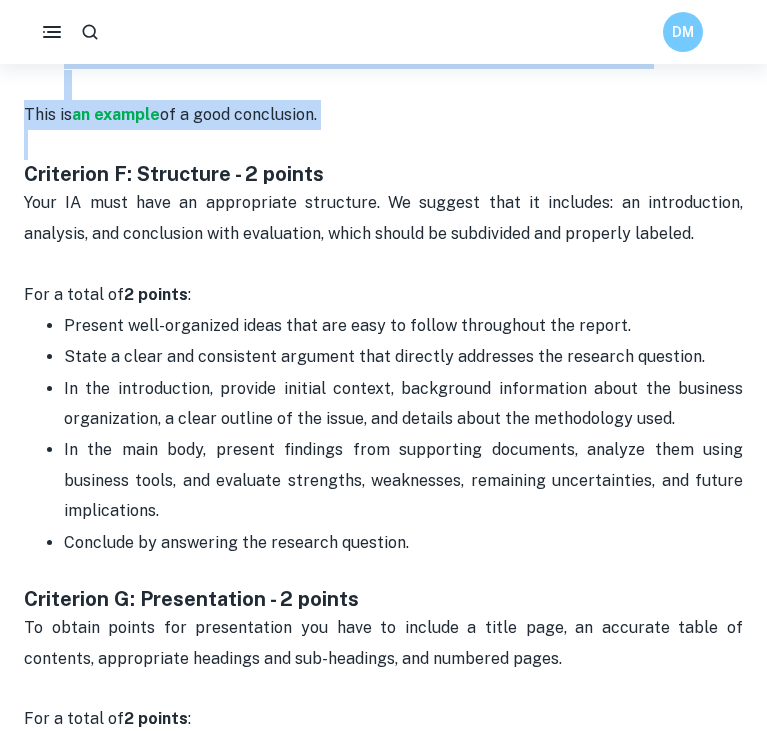 scroll, scrollTop: 4220, scrollLeft: 0, axis: vertical 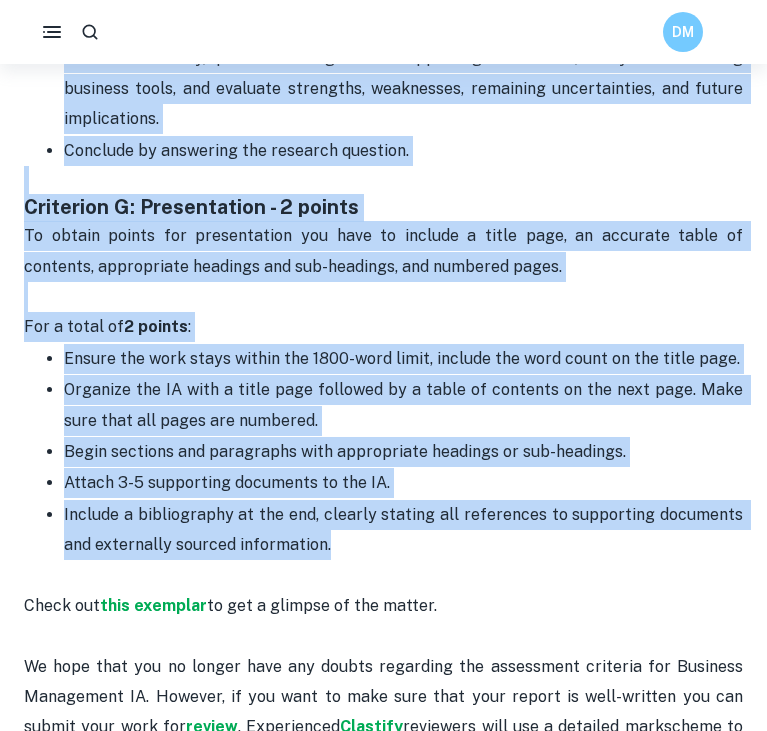 drag, startPoint x: 27, startPoint y: 117, endPoint x: 476, endPoint y: 499, distance: 589.5125 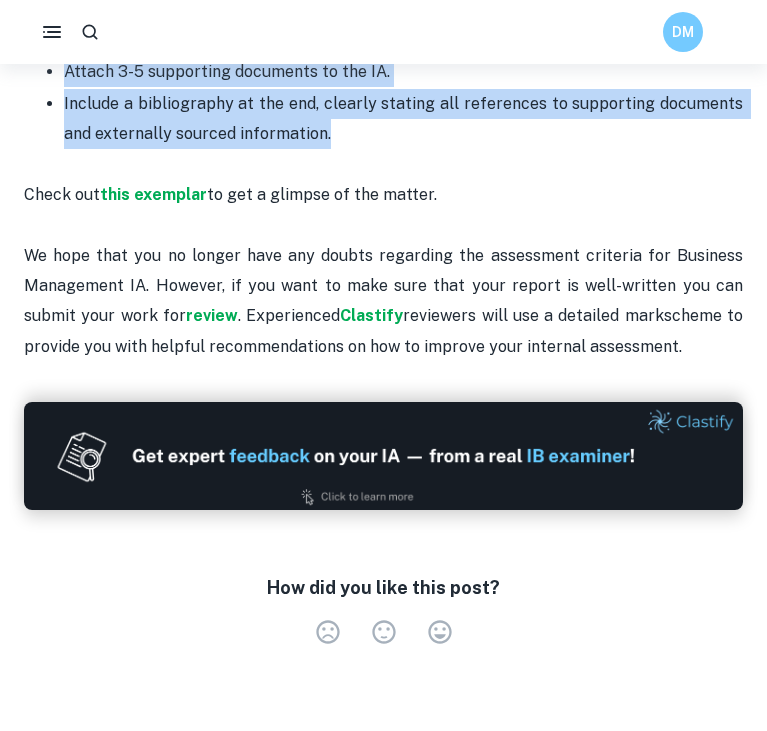 scroll, scrollTop: 5023, scrollLeft: 0, axis: vertical 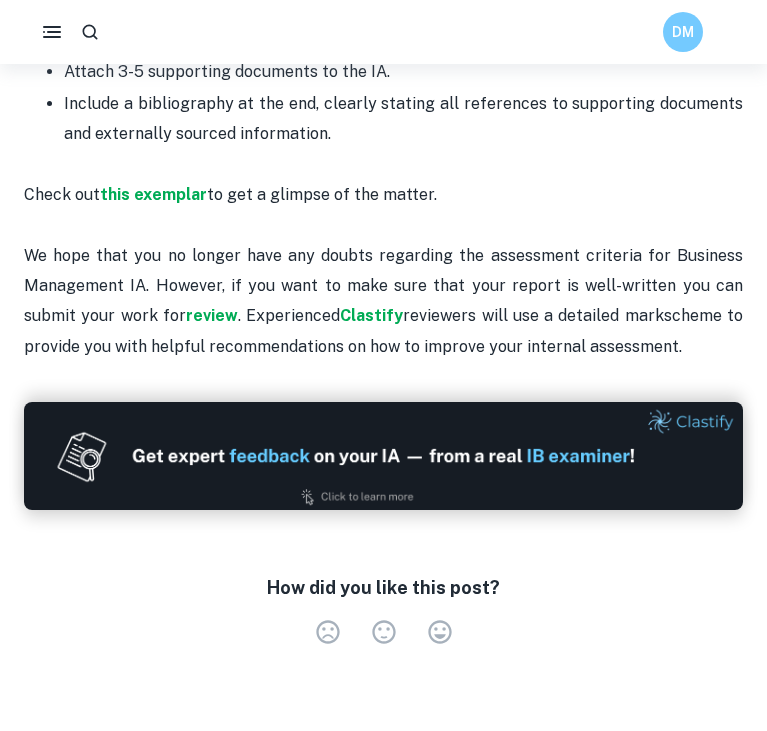 click on "Check out  this exemplar  to get a glimpse of the matter.  We hope that you no longer have any doubts regarding the assessment criteria for Business Management IA. However, if you want to make sure that your report is well-written you can submit your work for  review . Experienced  Clastify  reviewers will use a detailed markscheme to provide you with helpful recommendations on how to improve your internal assessment." at bounding box center (383, 271) 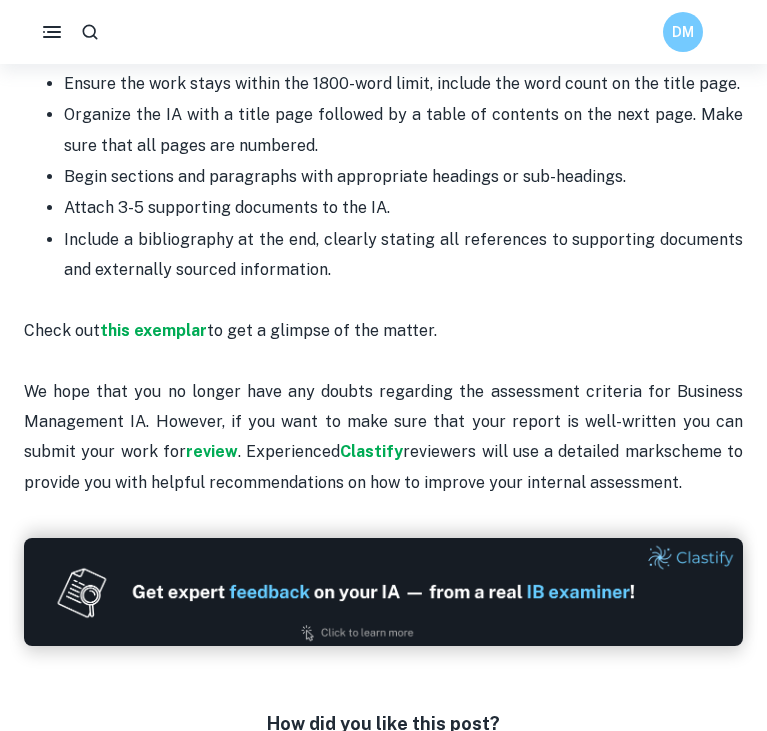 scroll, scrollTop: 4721, scrollLeft: 0, axis: vertical 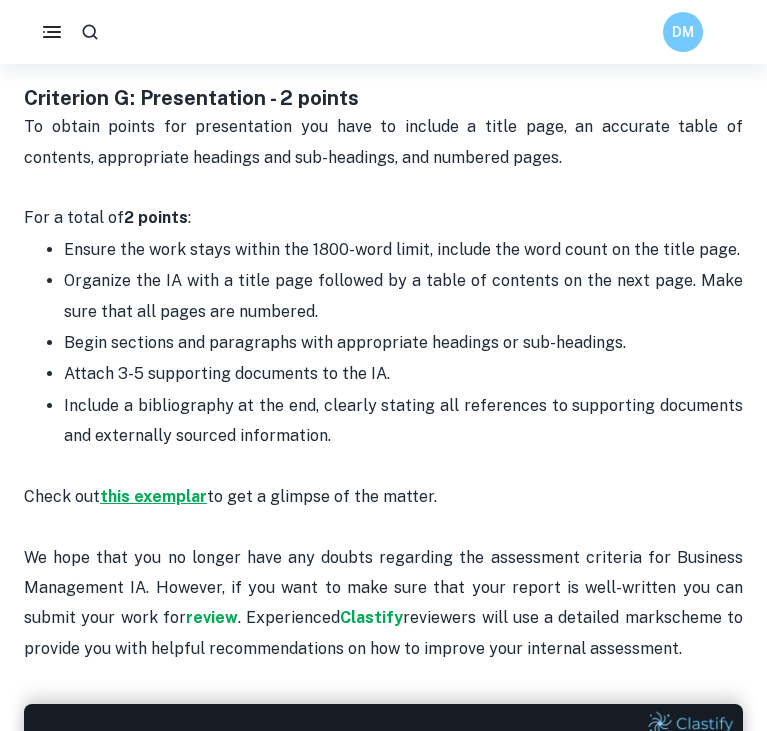 click on "this exemplar" at bounding box center [153, 496] 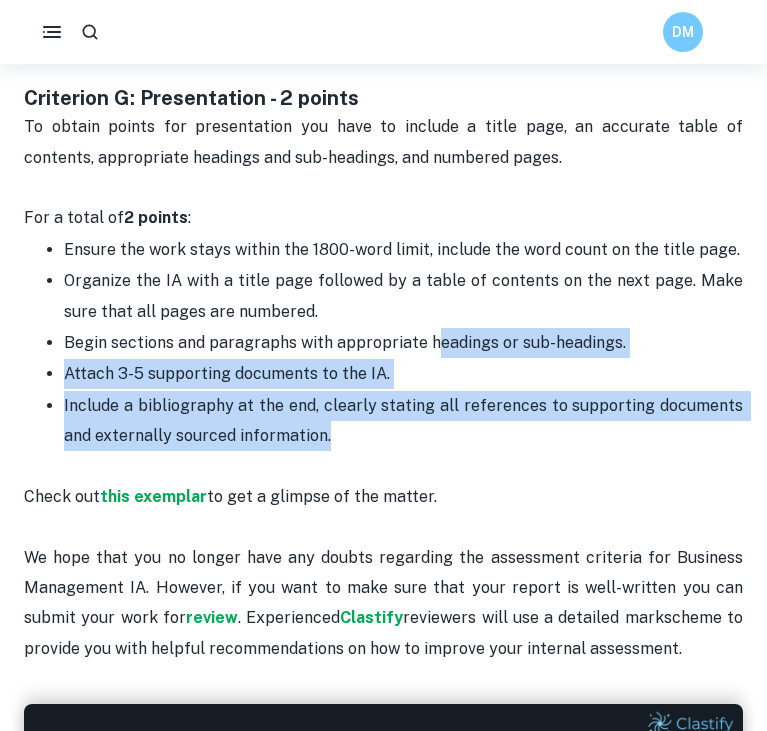 drag, startPoint x: 431, startPoint y: 296, endPoint x: 528, endPoint y: 388, distance: 133.68994 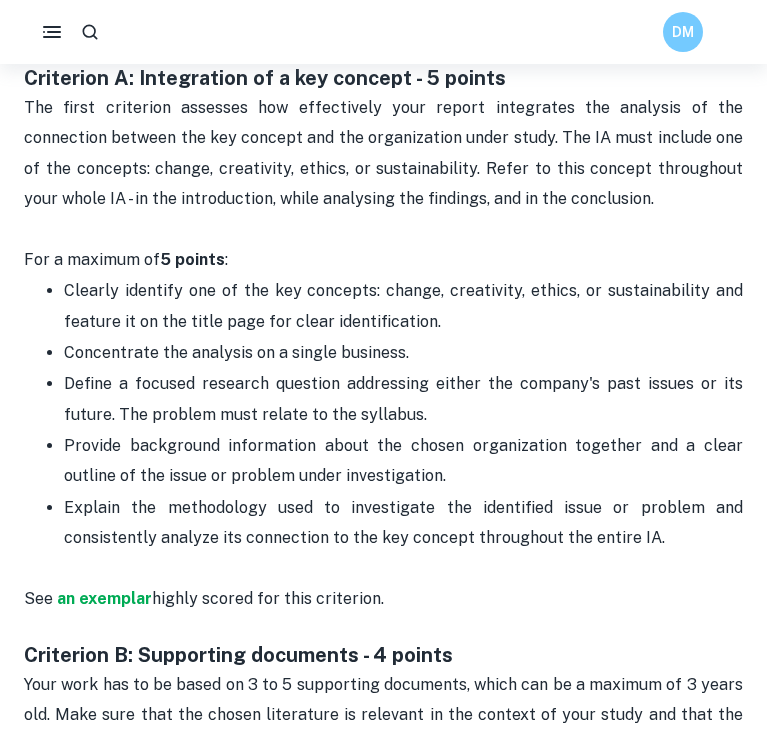 scroll, scrollTop: 1166, scrollLeft: 0, axis: vertical 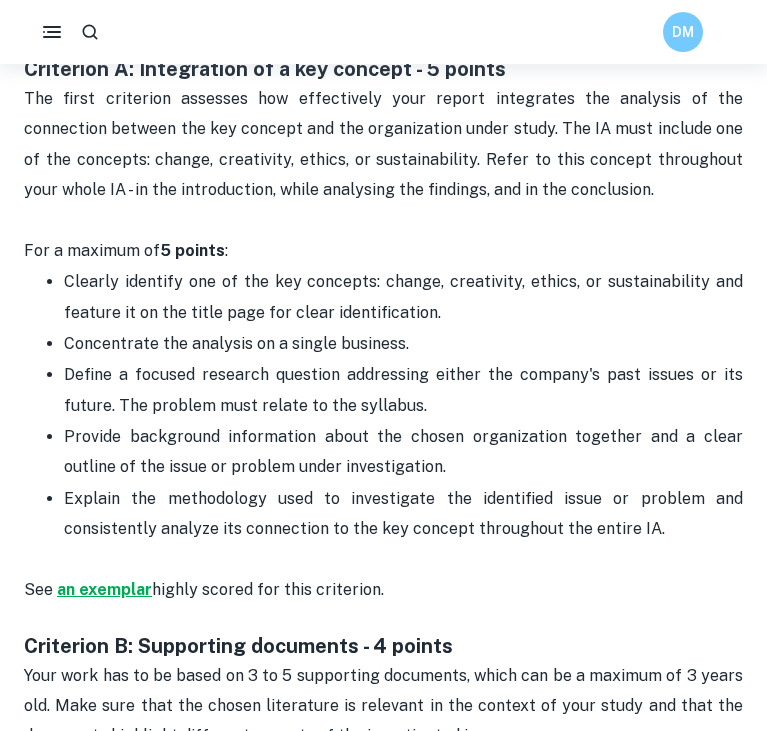 click on "an exemplar" at bounding box center (104, 589) 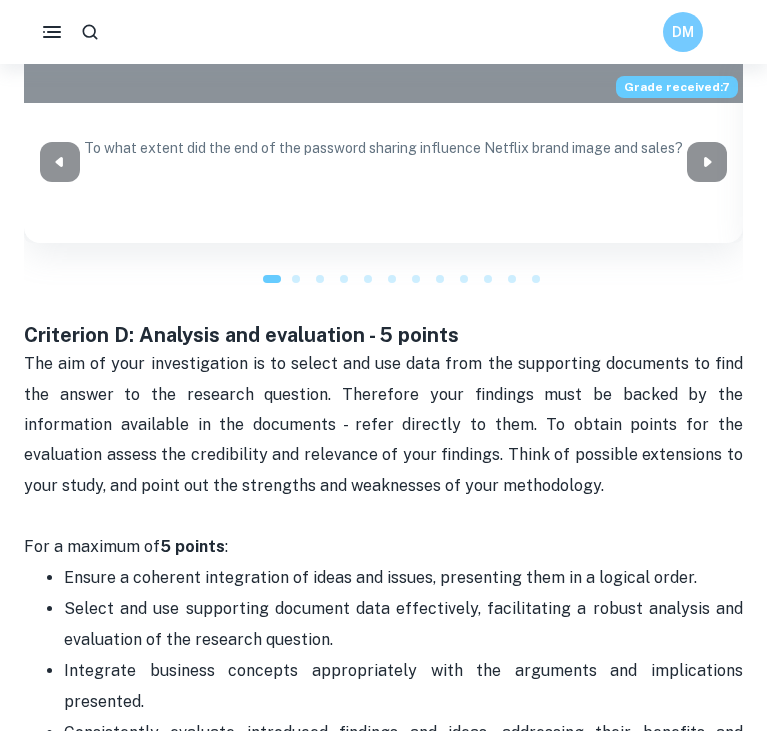 scroll, scrollTop: 3349, scrollLeft: 0, axis: vertical 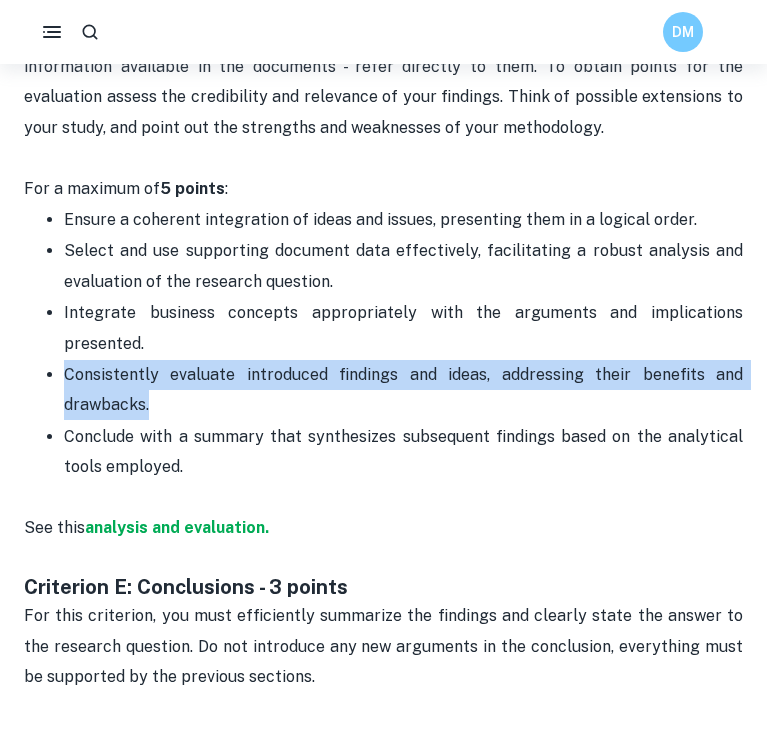 drag, startPoint x: 536, startPoint y: 362, endPoint x: 21, endPoint y: 326, distance: 516.2567 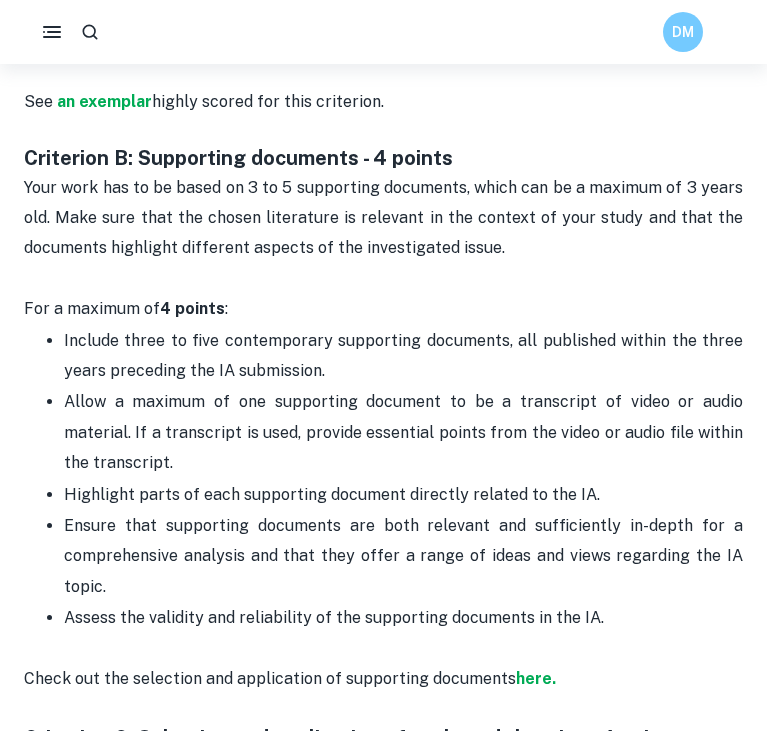 scroll, scrollTop: 1626, scrollLeft: 0, axis: vertical 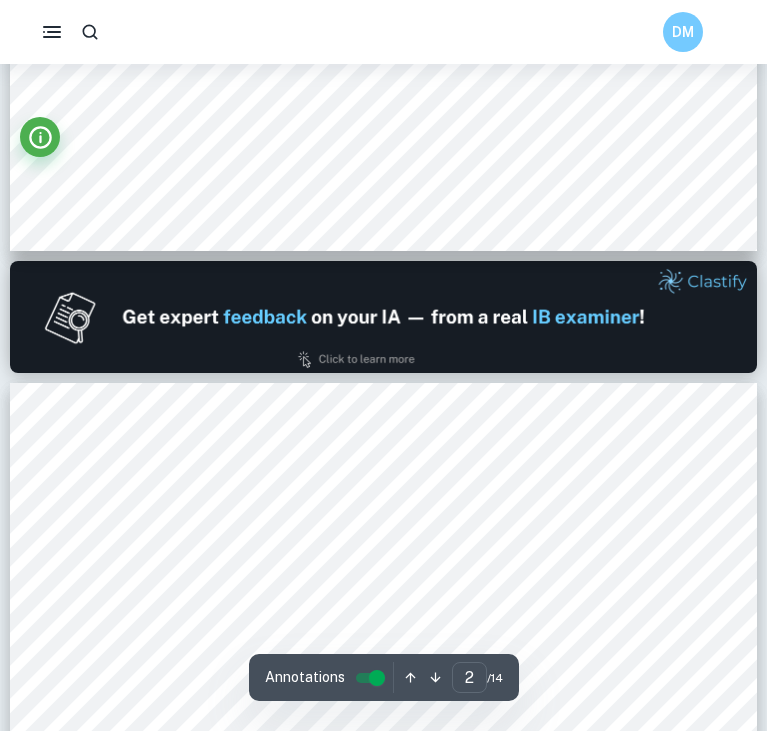 type on "1" 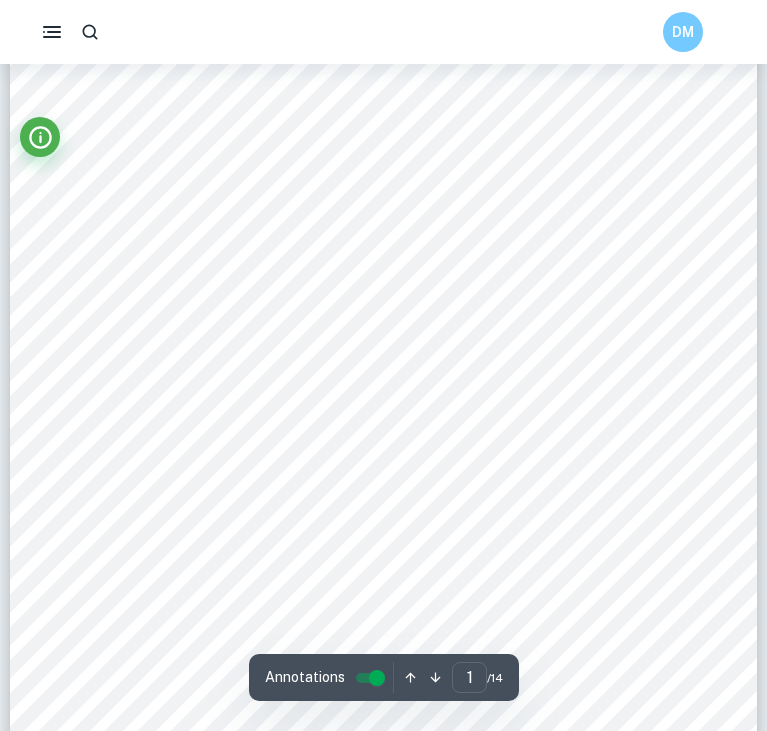 scroll, scrollTop: 352, scrollLeft: 0, axis: vertical 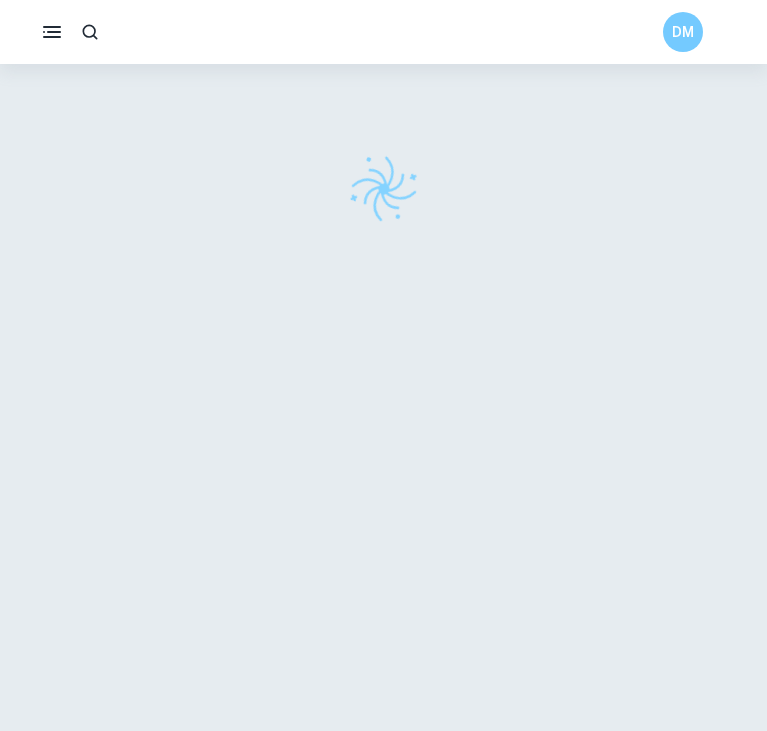 checkbox on "true" 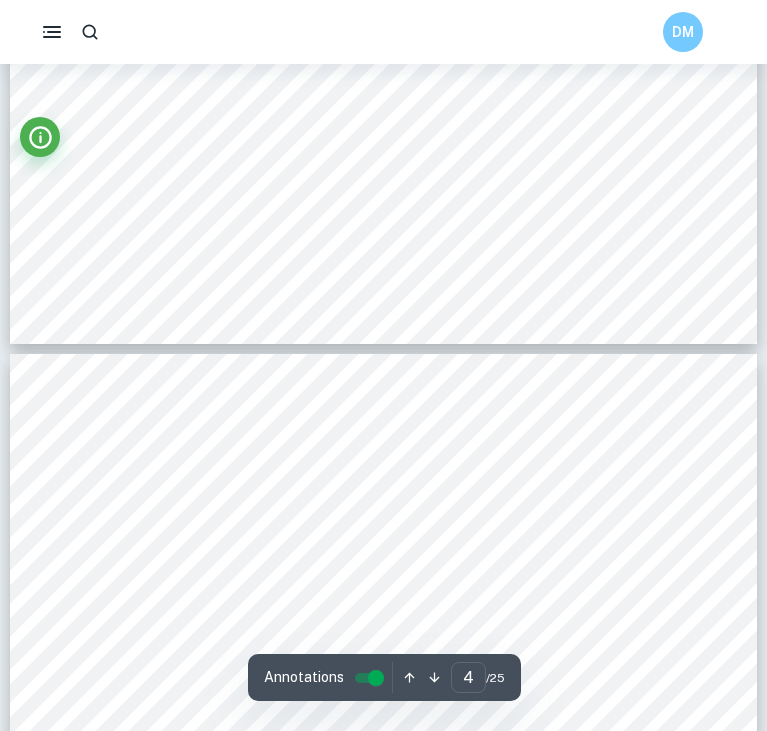 scroll, scrollTop: 3184, scrollLeft: 0, axis: vertical 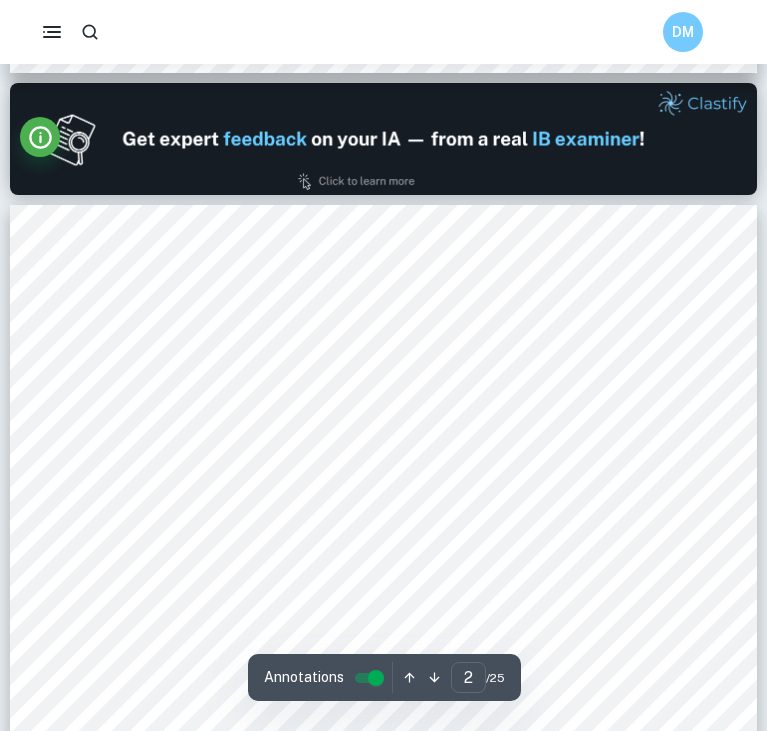 type on "1" 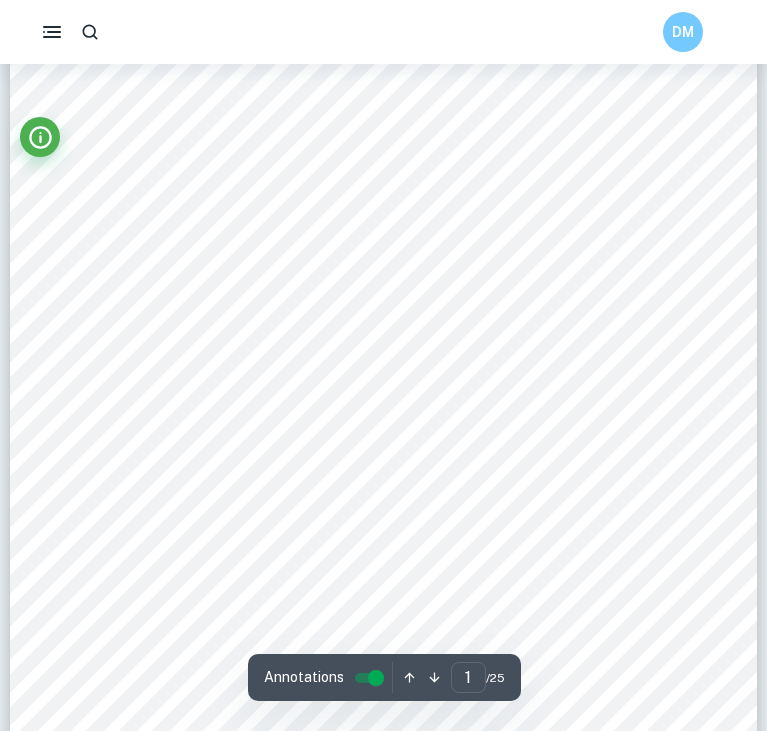 scroll, scrollTop: 269, scrollLeft: 0, axis: vertical 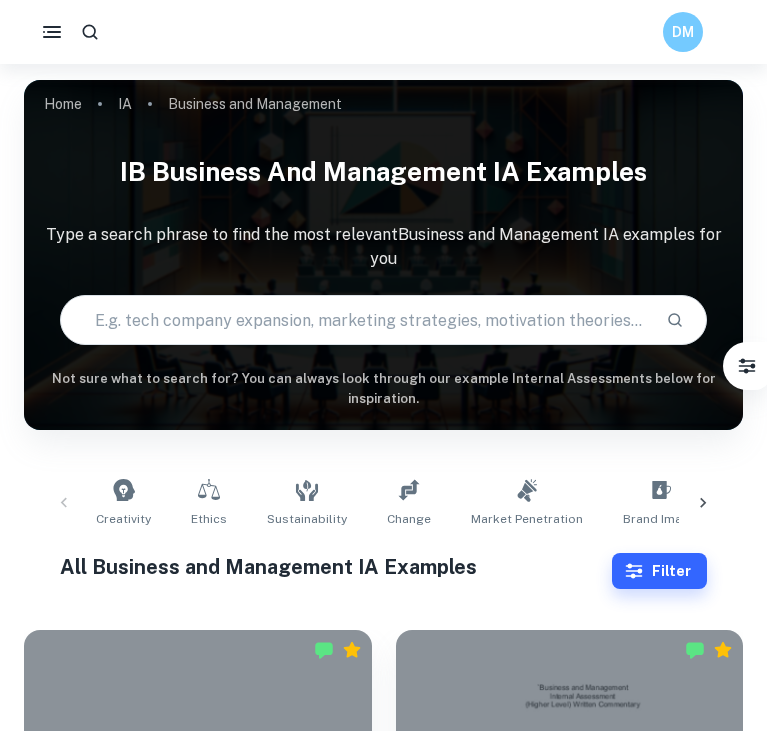 checkbox on "true" 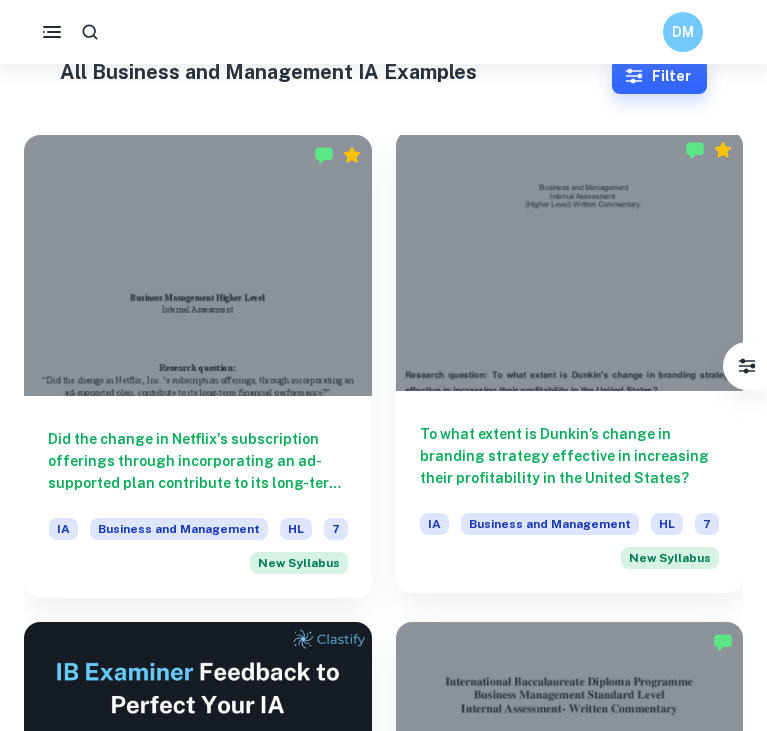 scroll, scrollTop: 141, scrollLeft: 0, axis: vertical 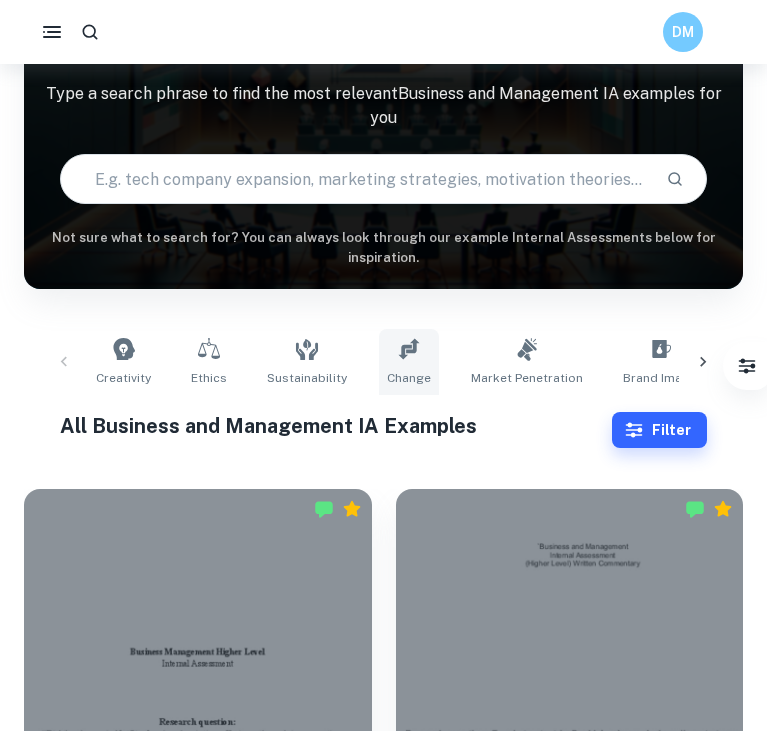 click on "Change" at bounding box center (409, 362) 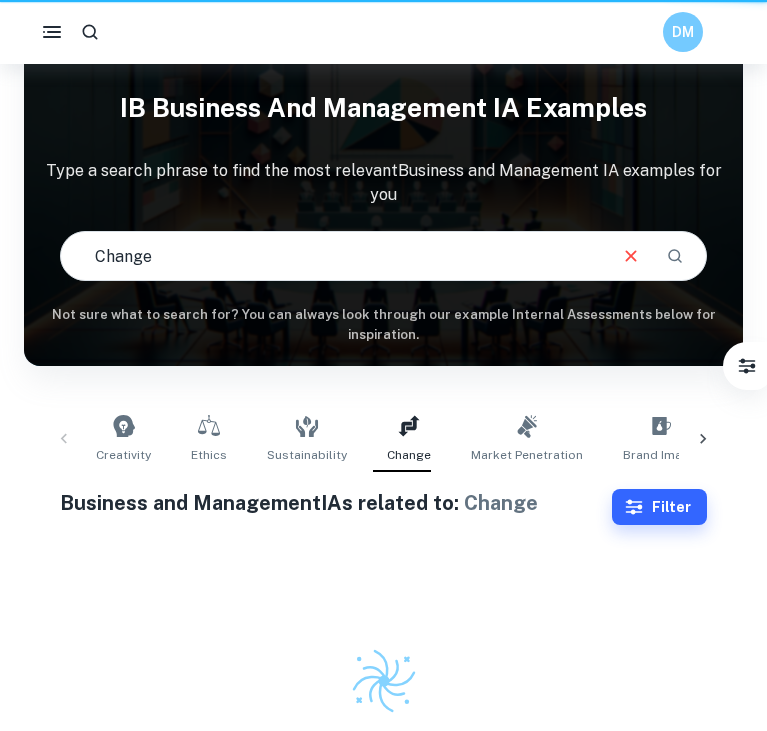 scroll, scrollTop: 0, scrollLeft: 0, axis: both 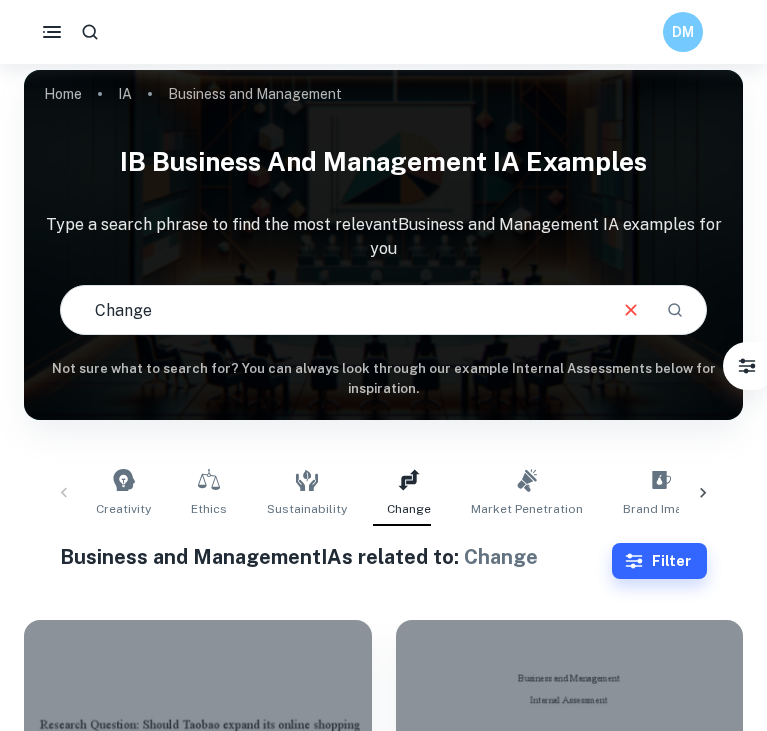 click at bounding box center [332, 310] 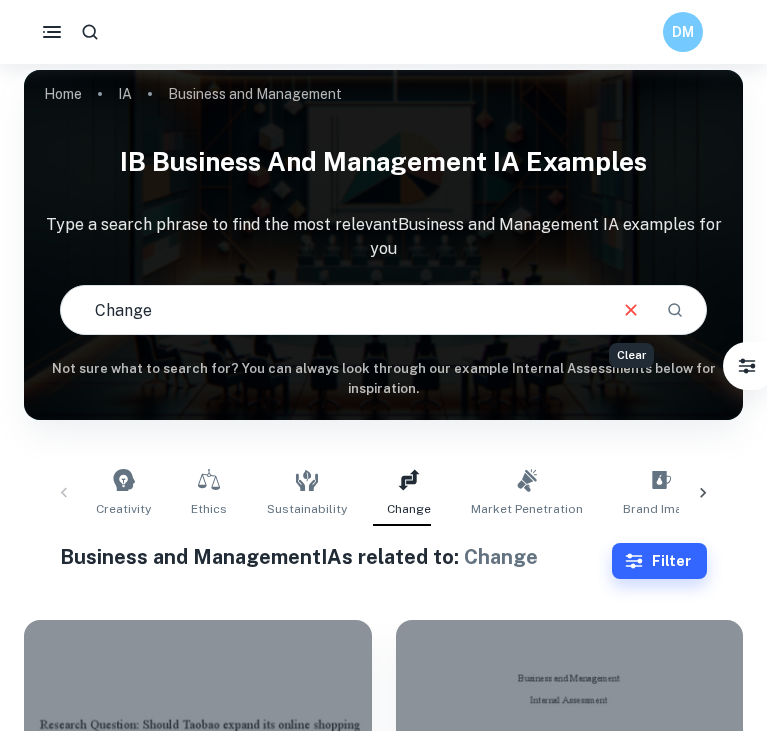 click 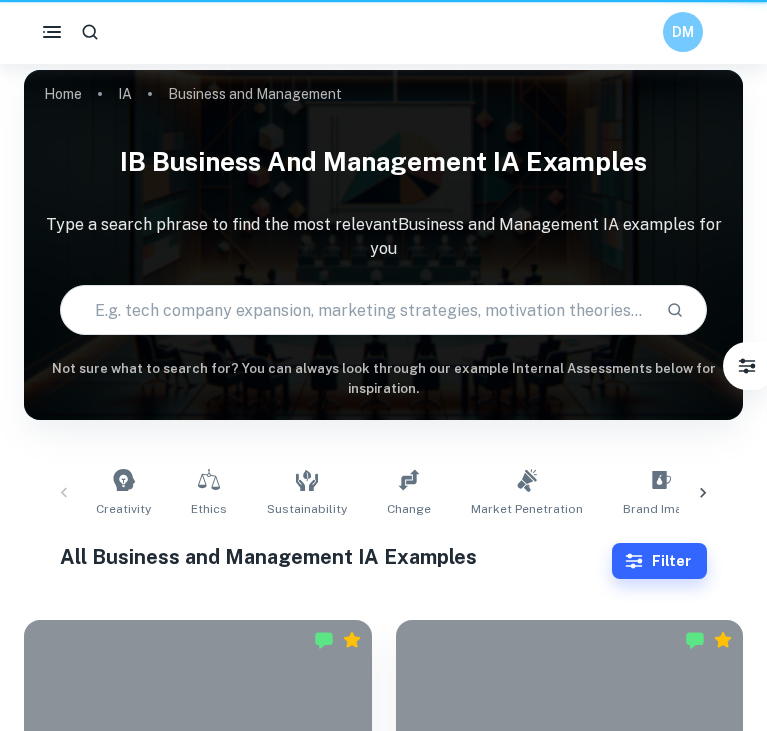 scroll, scrollTop: 0, scrollLeft: 0, axis: both 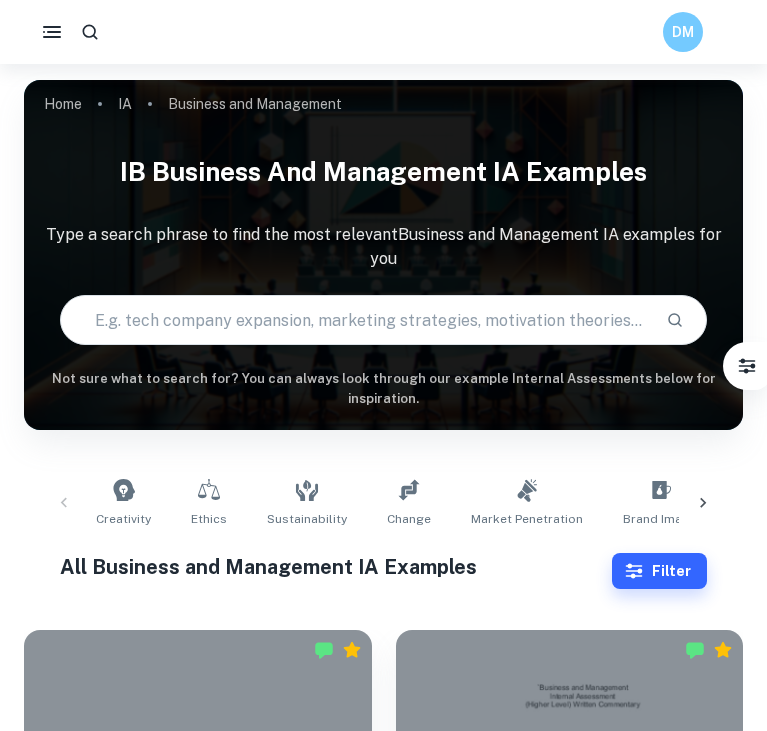 click at bounding box center [355, 320] 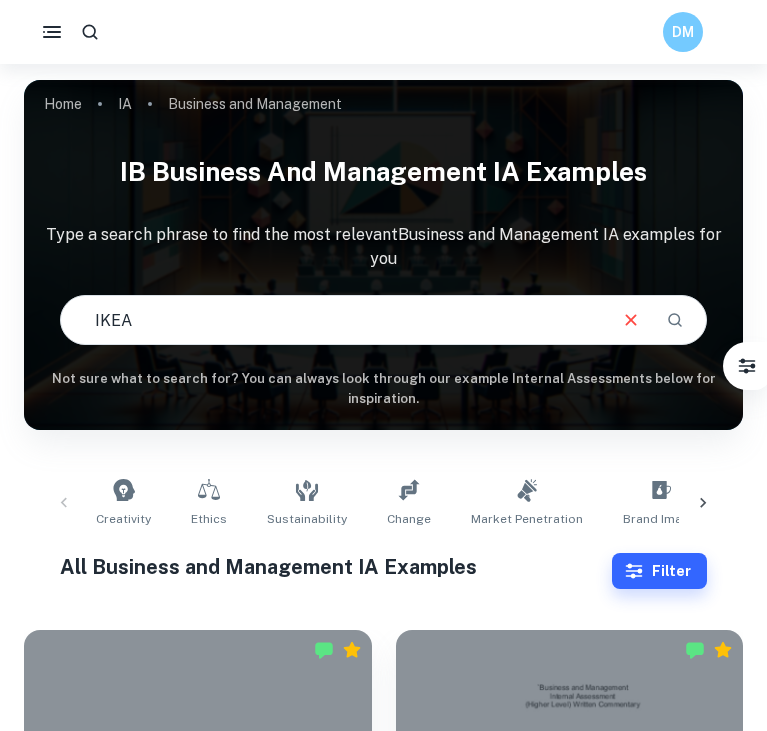 type on "IKEA" 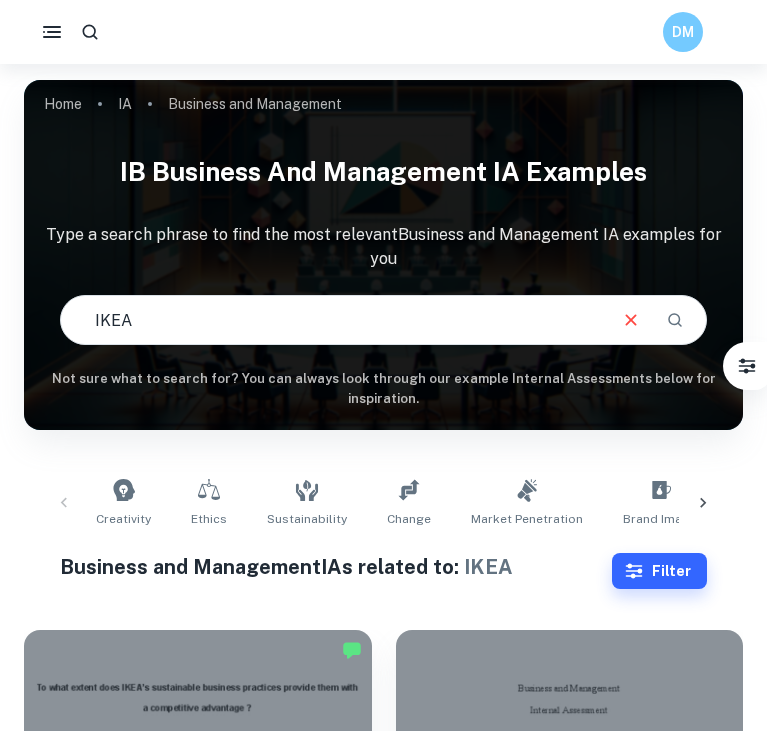 scroll, scrollTop: 0, scrollLeft: 0, axis: both 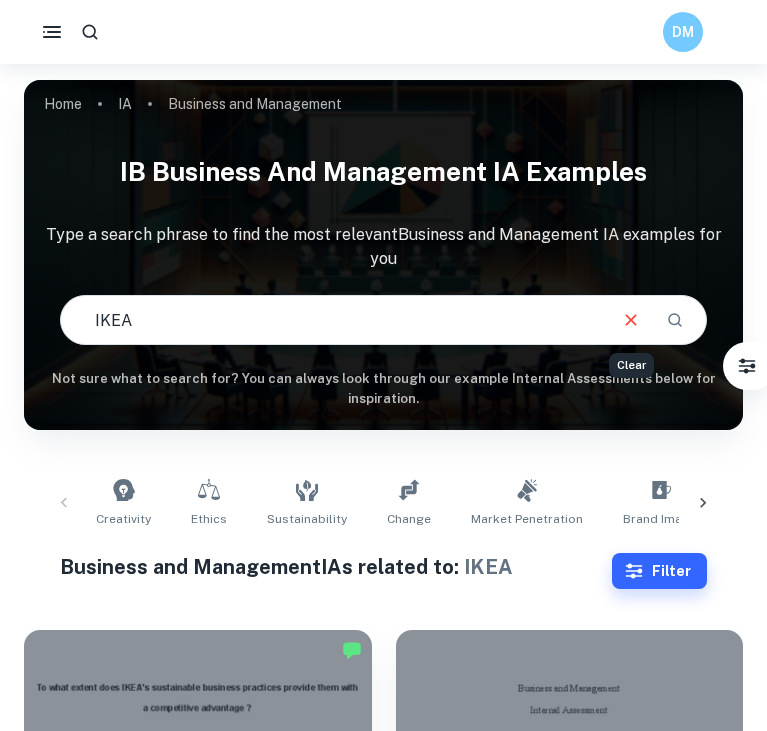 click 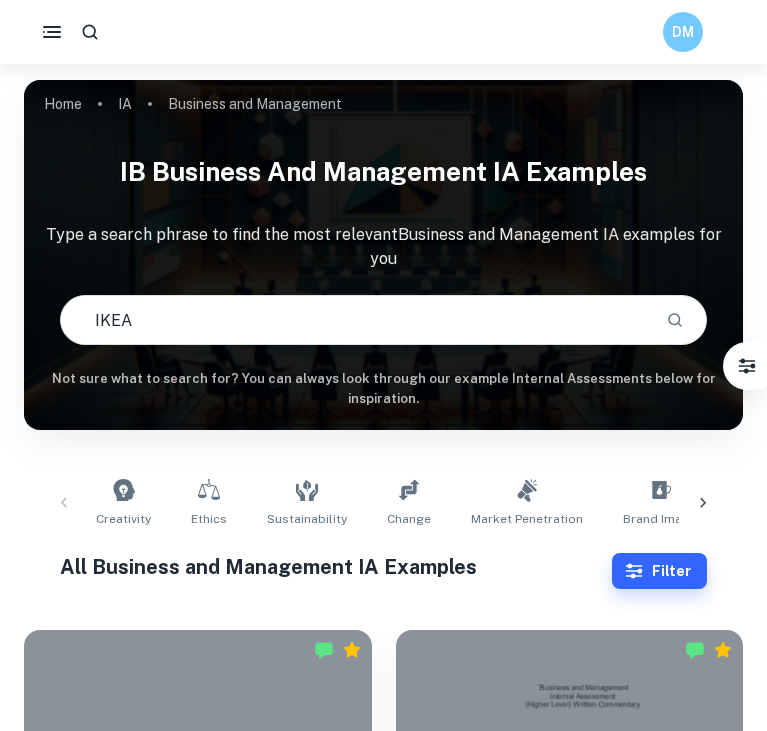 click on "Business and Management" at bounding box center [255, 104] 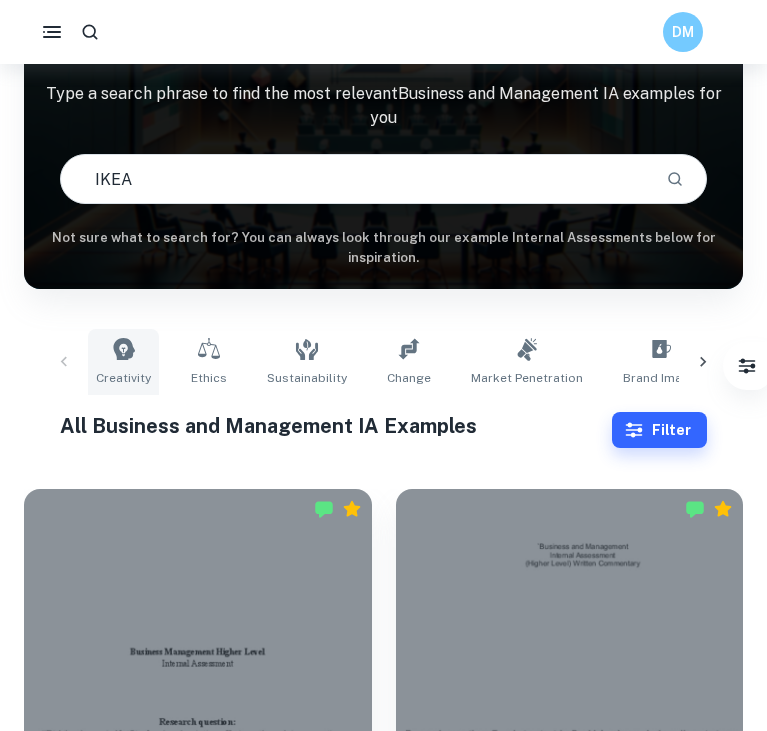 click 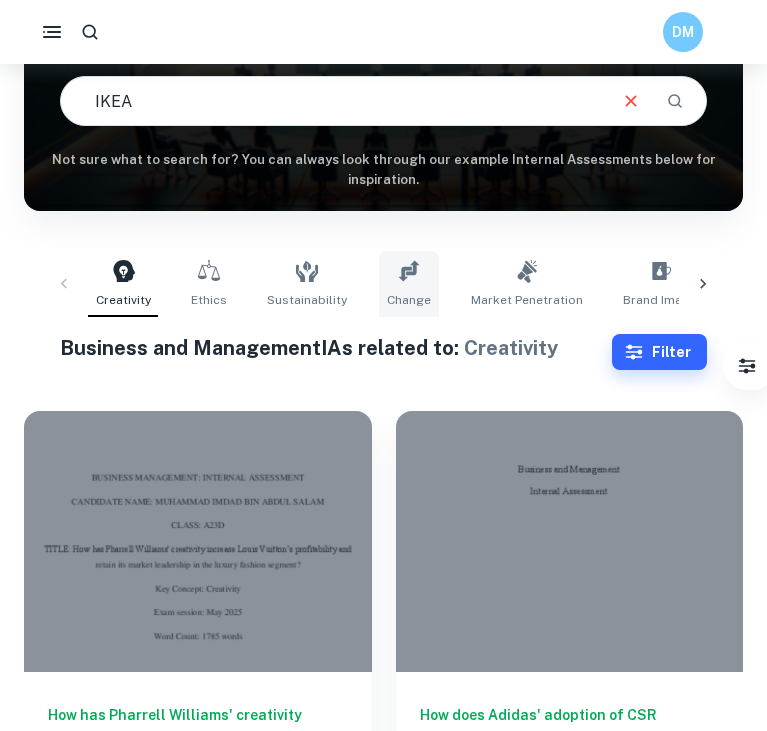 scroll, scrollTop: 215, scrollLeft: 0, axis: vertical 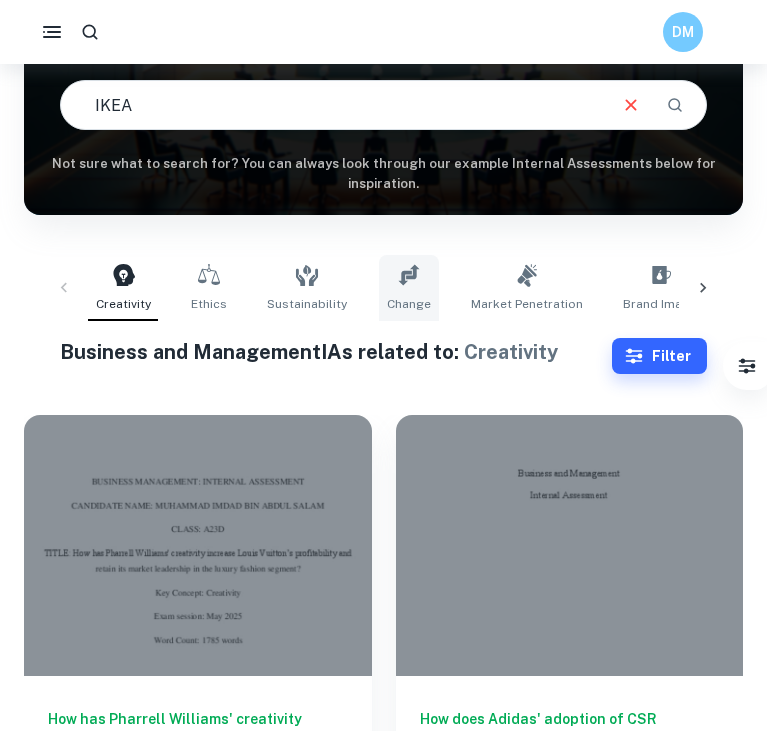click on "Change" at bounding box center [409, 288] 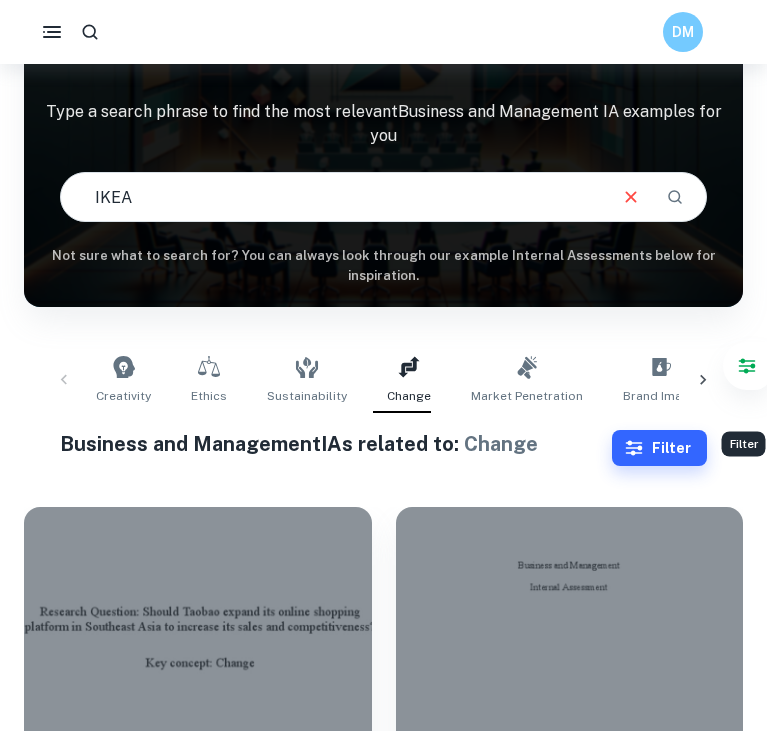 scroll, scrollTop: 155, scrollLeft: 0, axis: vertical 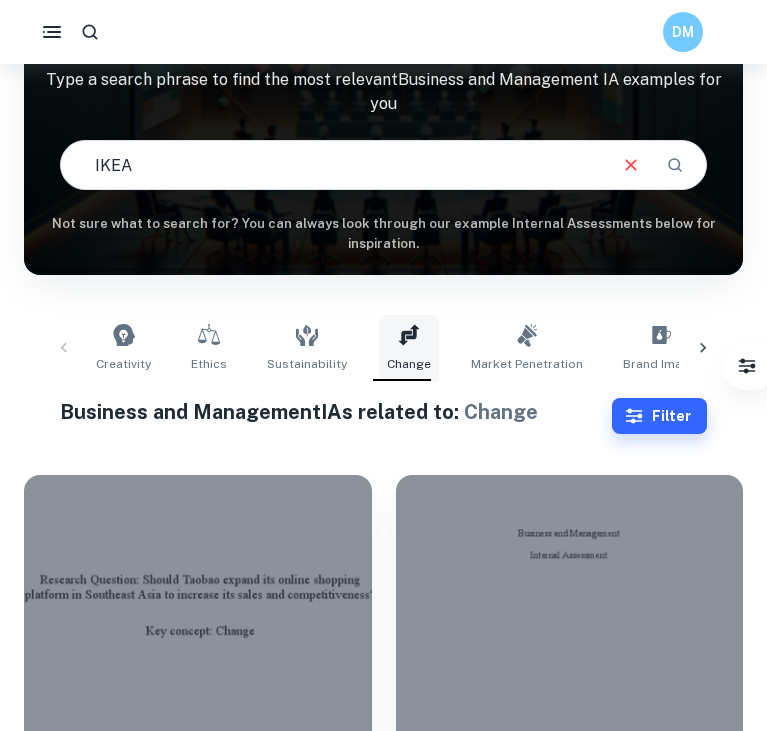 click 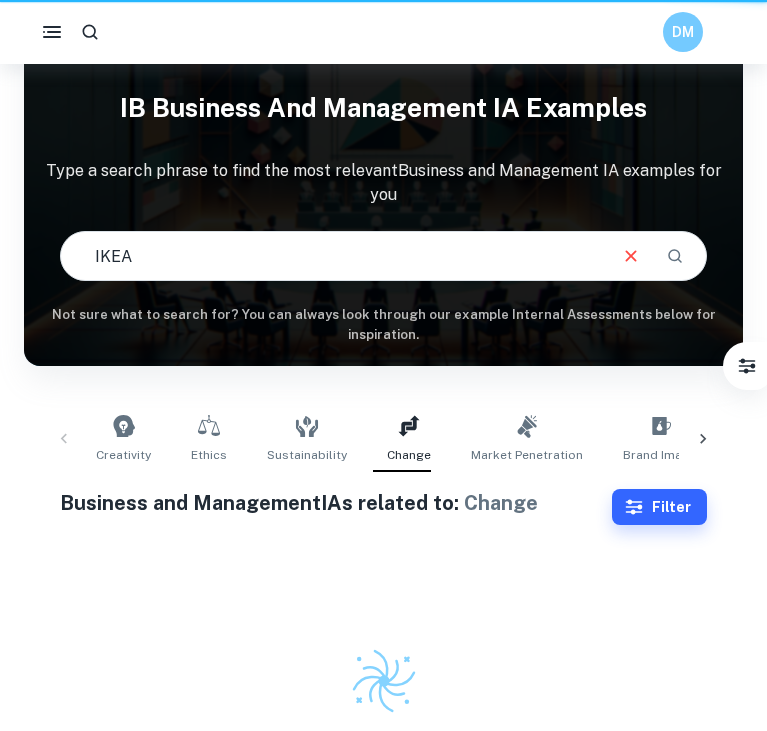 scroll, scrollTop: 0, scrollLeft: 0, axis: both 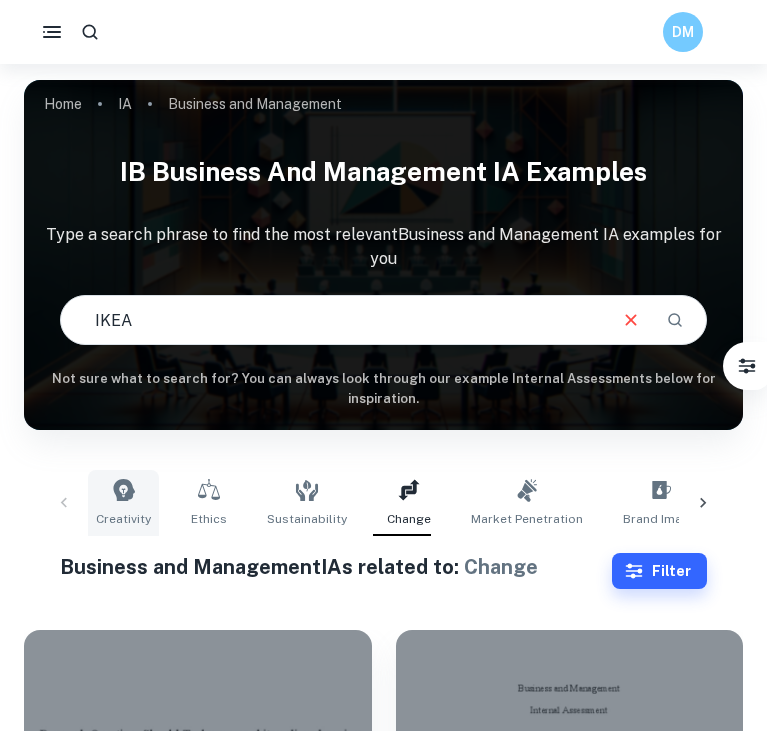 click on "Creativity" at bounding box center [123, 503] 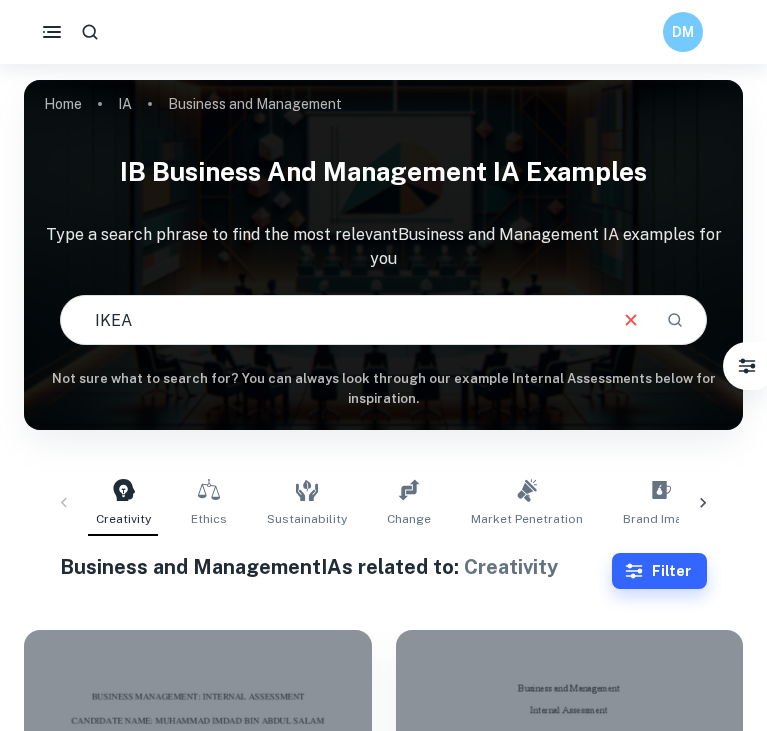 scroll, scrollTop: 0, scrollLeft: 0, axis: both 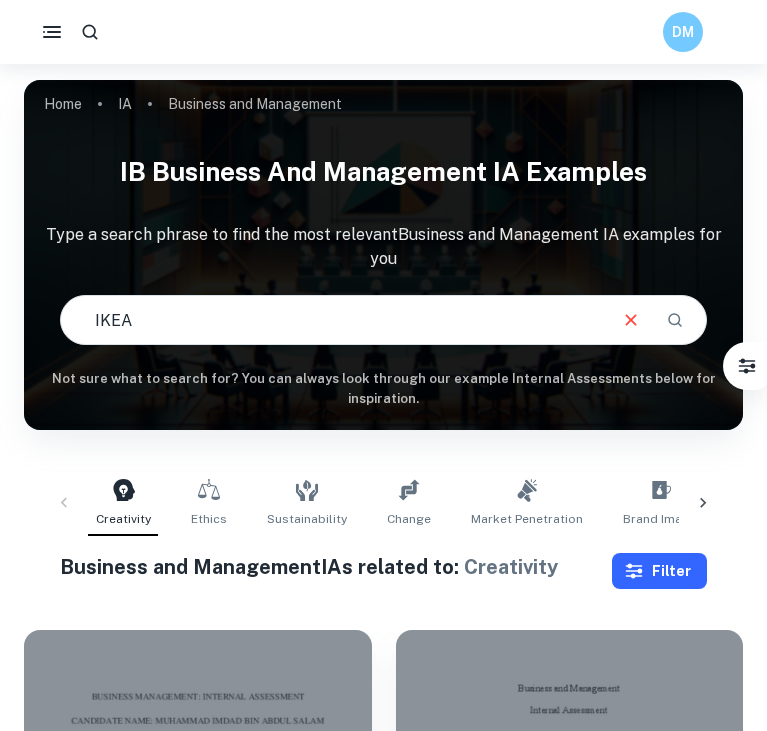 click 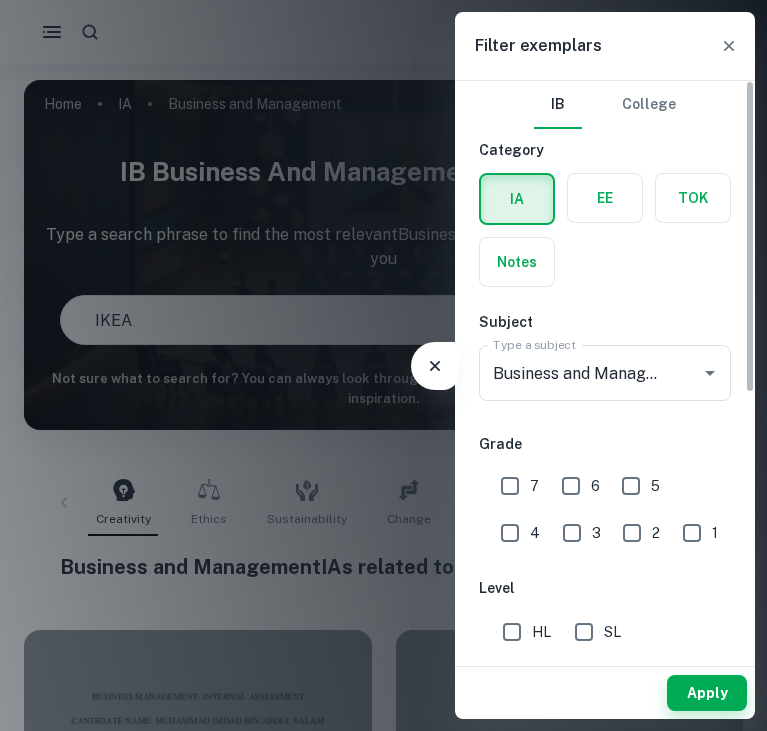 scroll, scrollTop: 0, scrollLeft: 0, axis: both 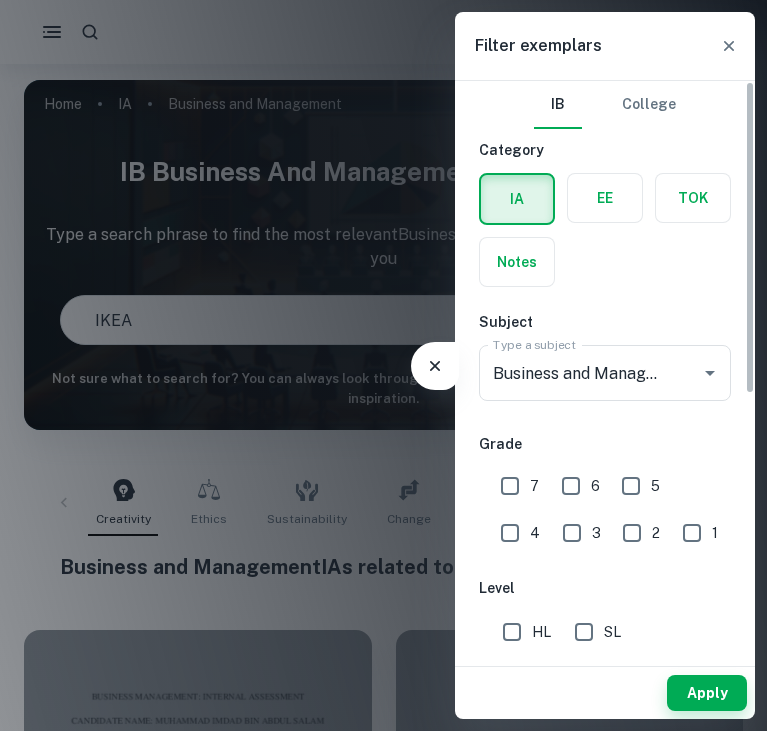 click on "College" at bounding box center [649, 105] 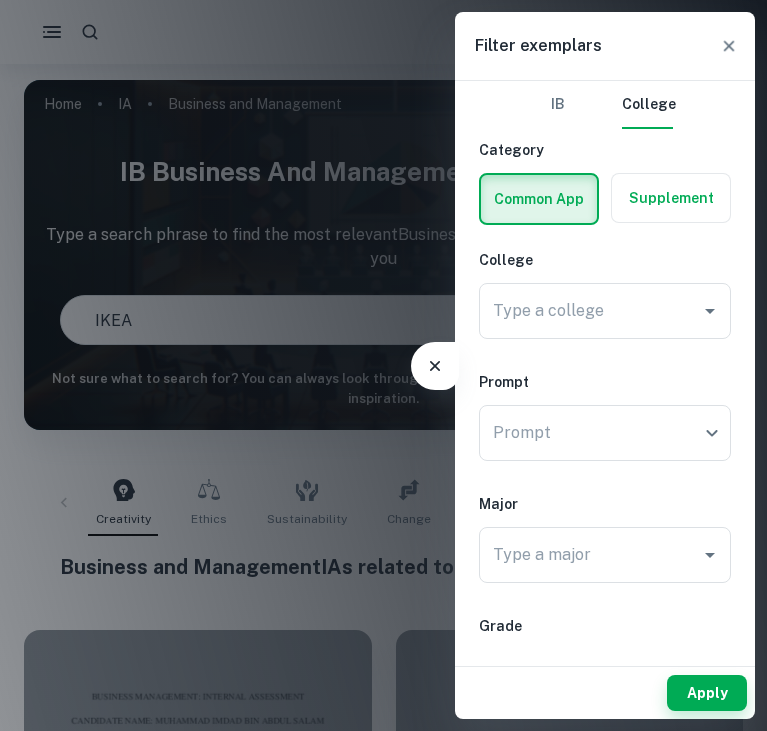 click at bounding box center [728, 45] 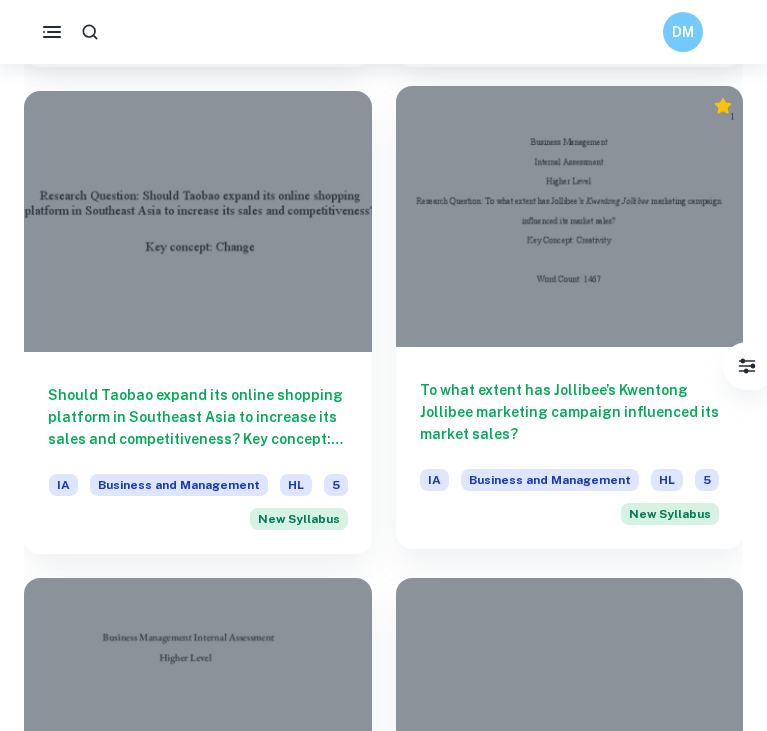 scroll, scrollTop: 2976, scrollLeft: 0, axis: vertical 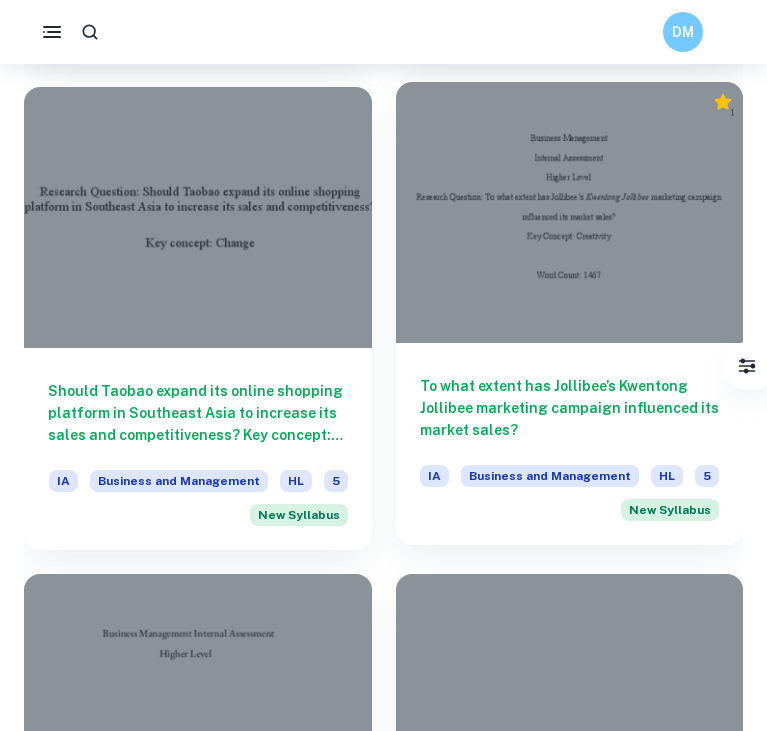 type 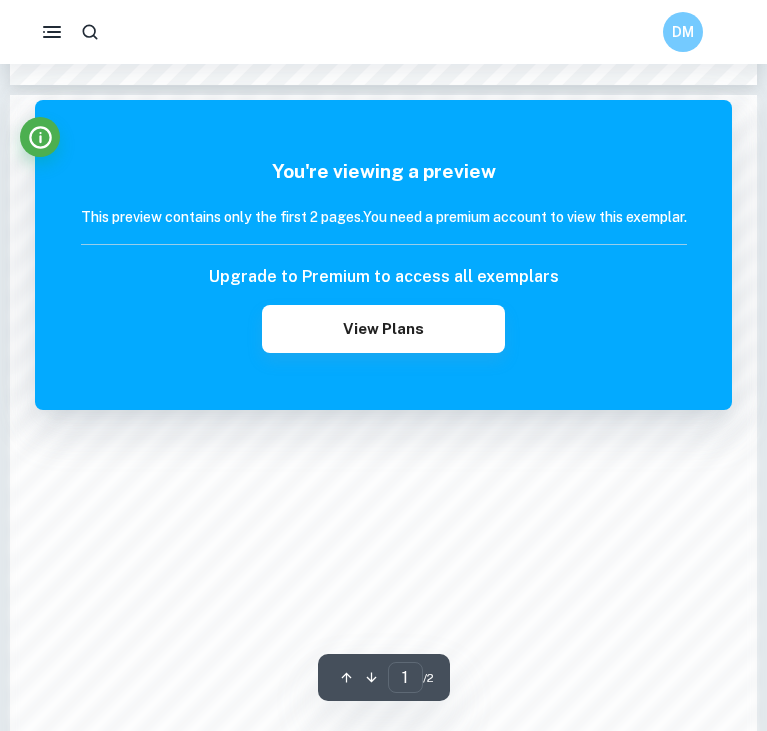 scroll, scrollTop: 1015, scrollLeft: 0, axis: vertical 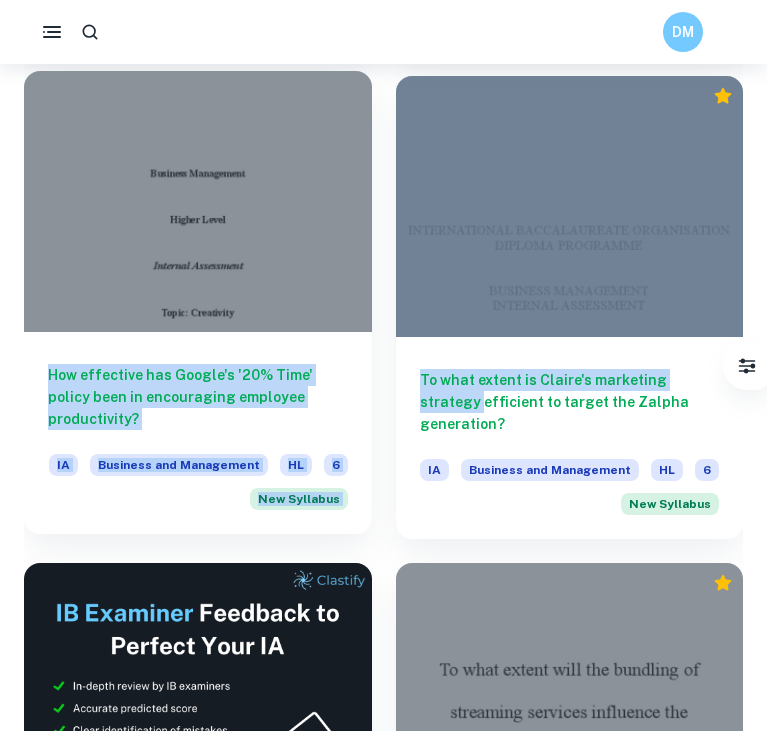 drag, startPoint x: 379, startPoint y: 409, endPoint x: 36, endPoint y: 376, distance: 344.5838 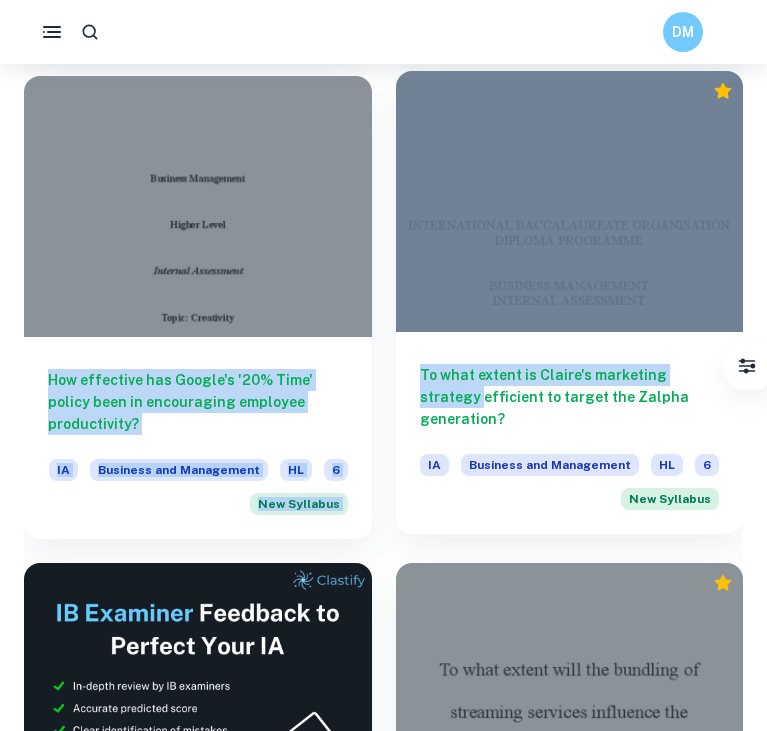copy on "How effective has Google's '20% Time' policy been in encouraging employee productivity? IA Business and Management HL 6 New Syllabus To what extent is Claire's marketing strategy" 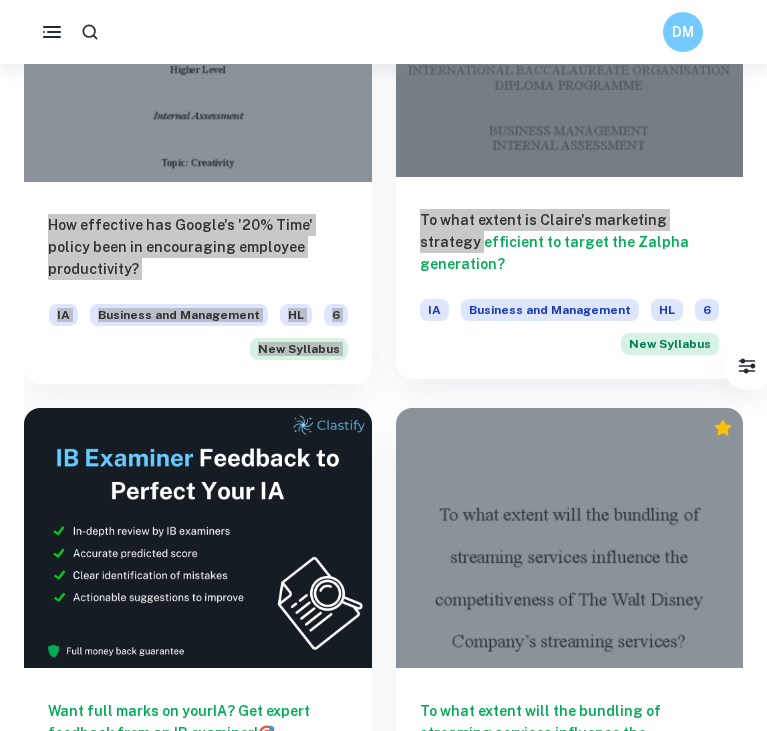 scroll, scrollTop: 4636, scrollLeft: 0, axis: vertical 